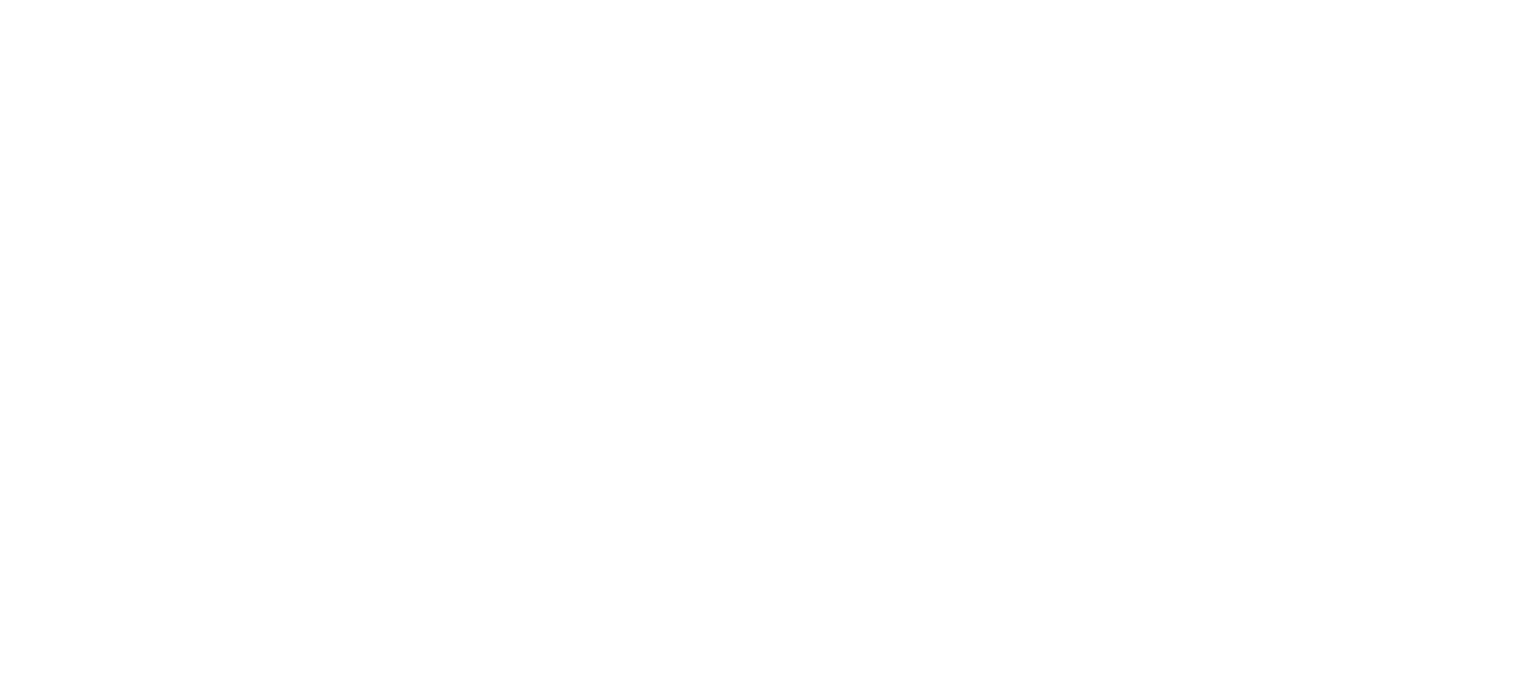 scroll, scrollTop: 0, scrollLeft: 0, axis: both 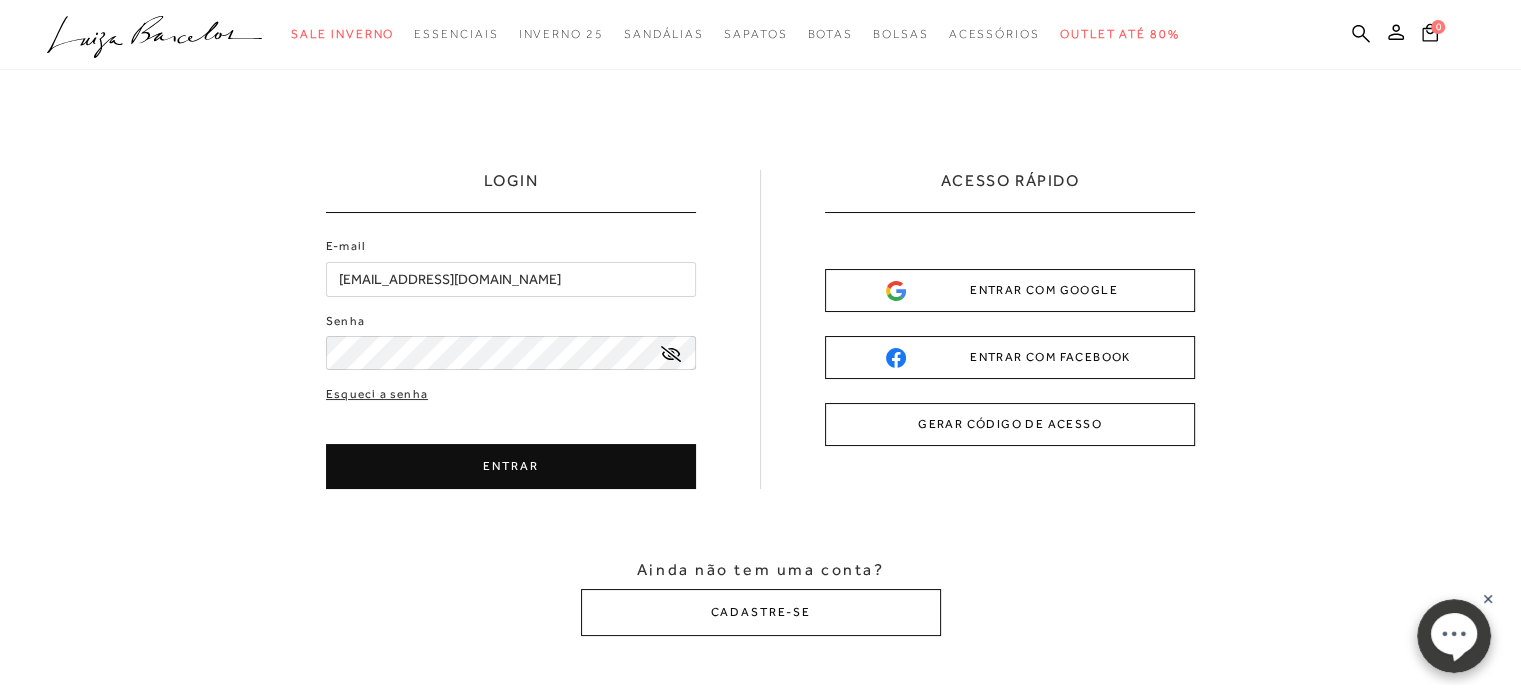 click on "ENTRAR" at bounding box center (511, 466) 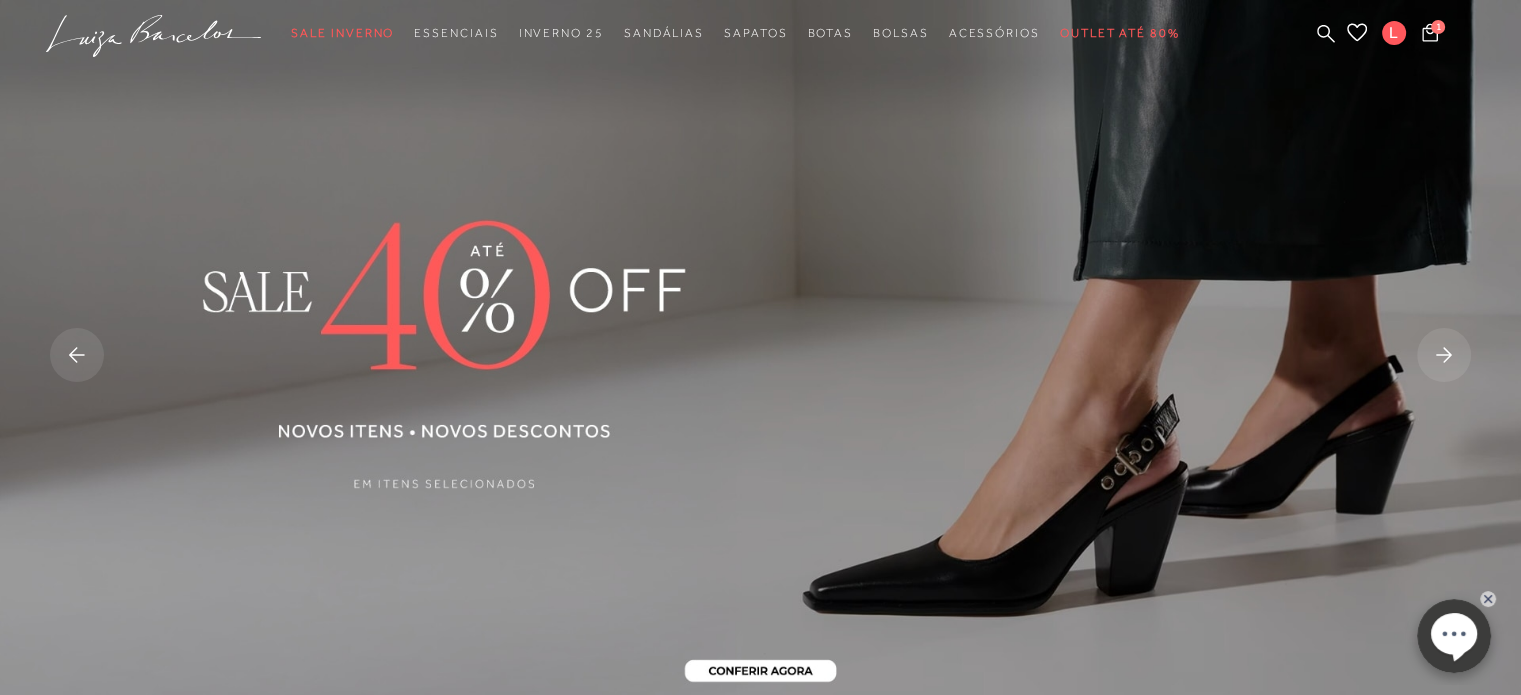 scroll, scrollTop: 0, scrollLeft: 0, axis: both 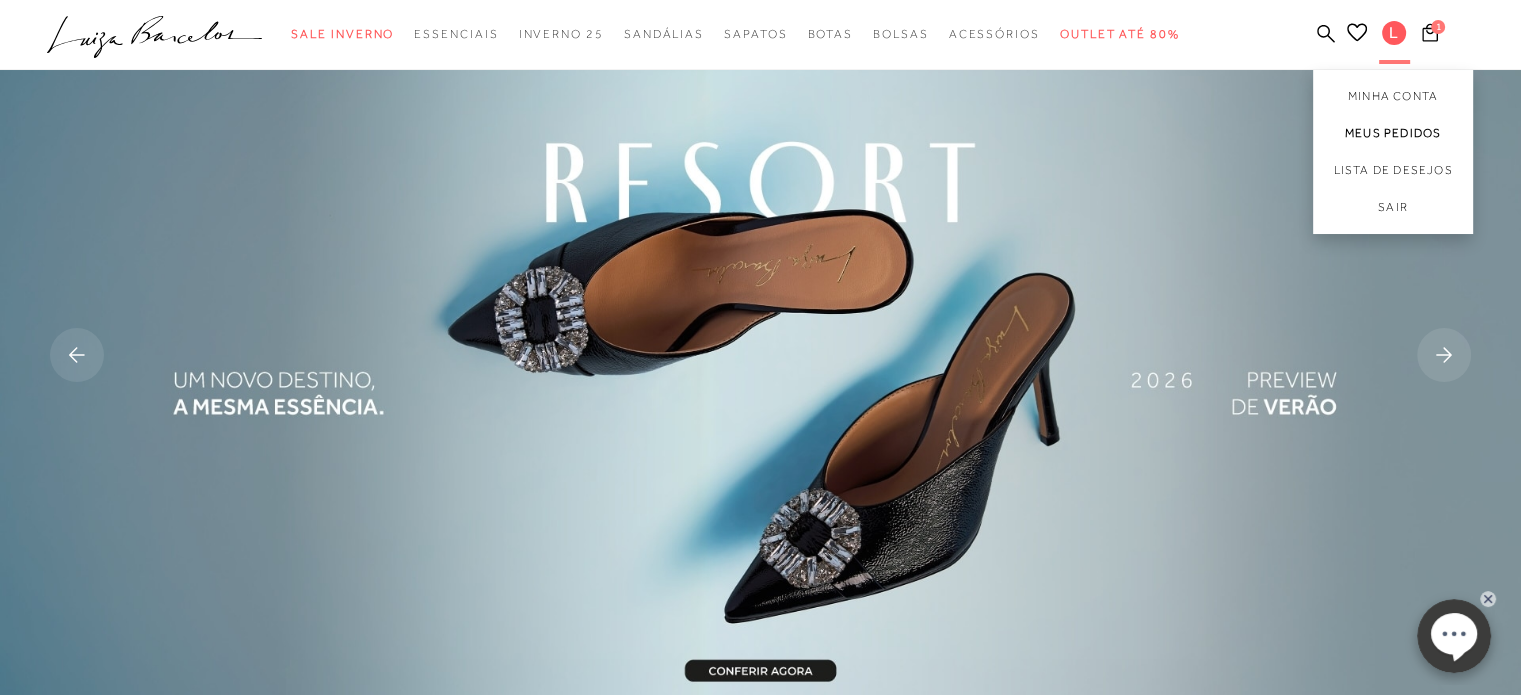 click on "Meus Pedidos" at bounding box center (1393, 133) 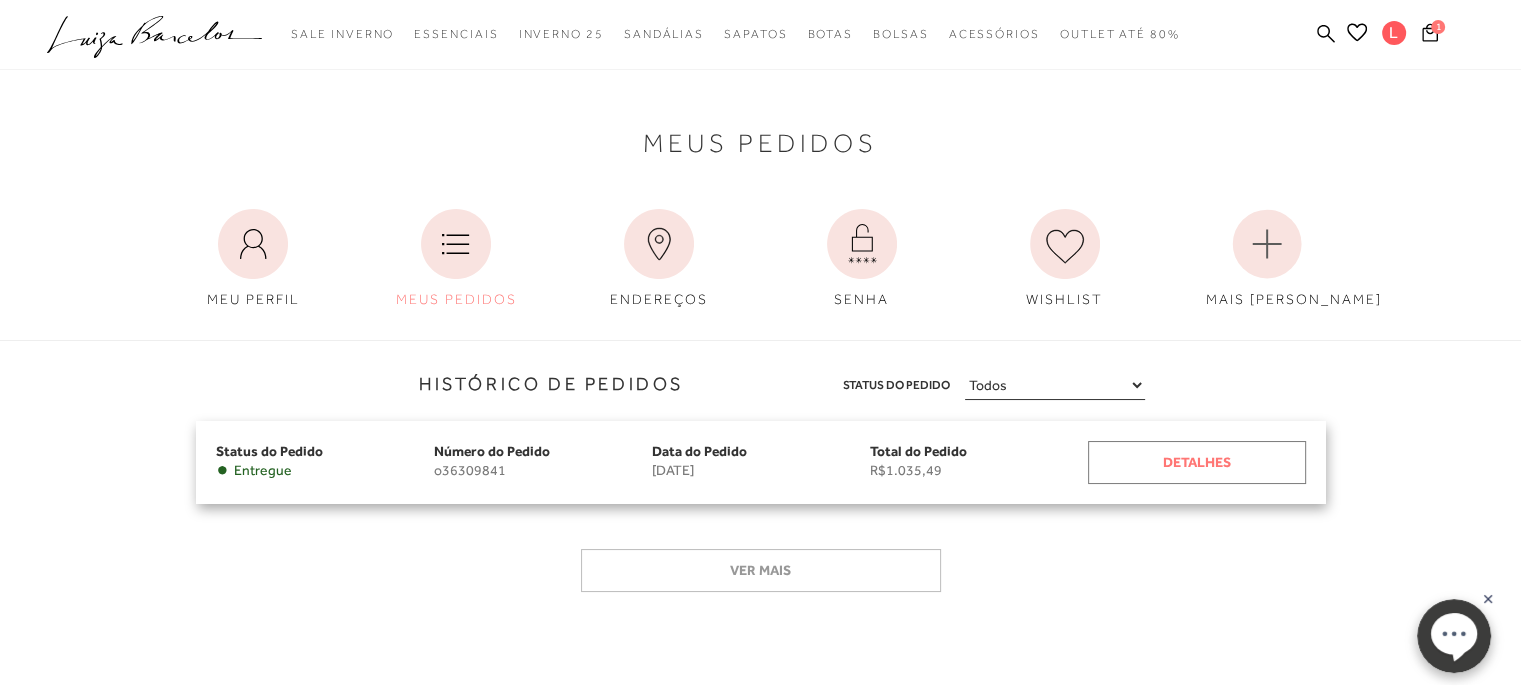 click on "Detalhes" at bounding box center [1197, 462] 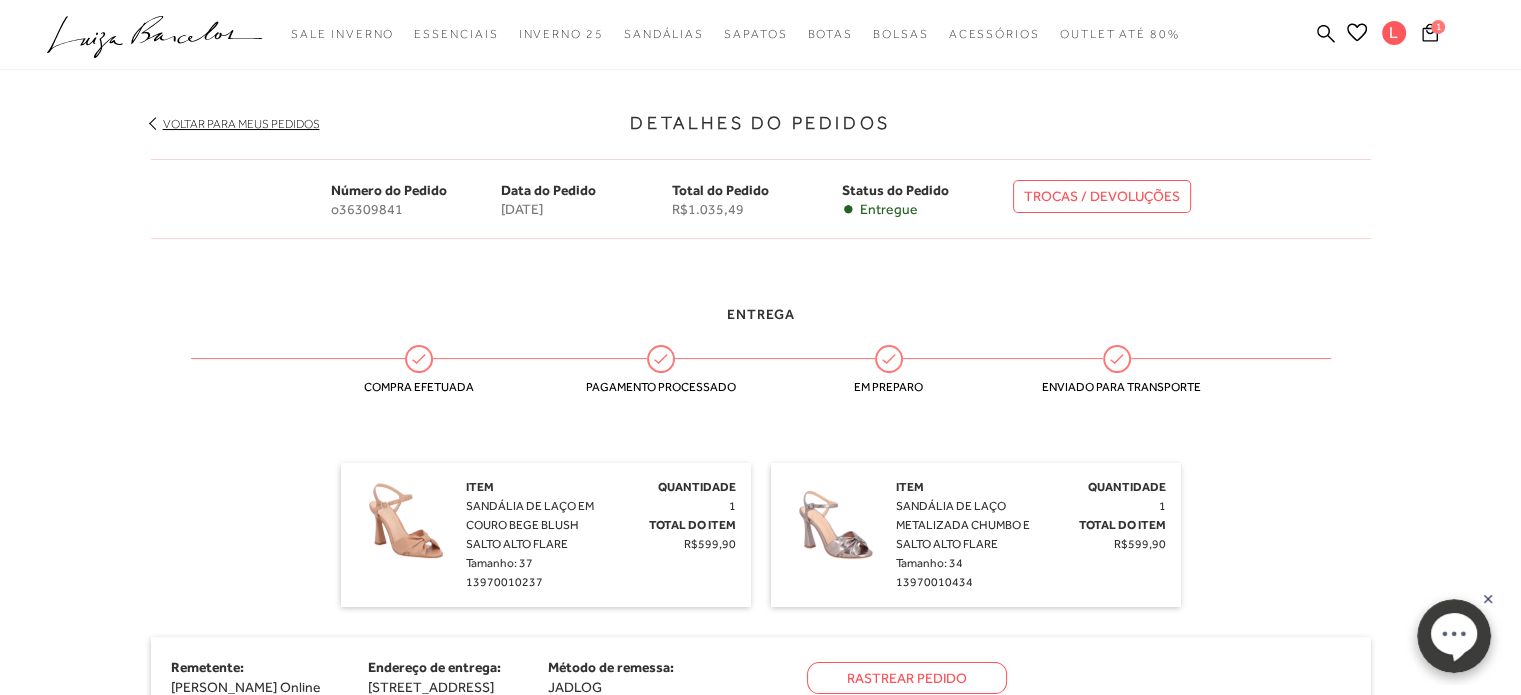 scroll, scrollTop: 258, scrollLeft: 0, axis: vertical 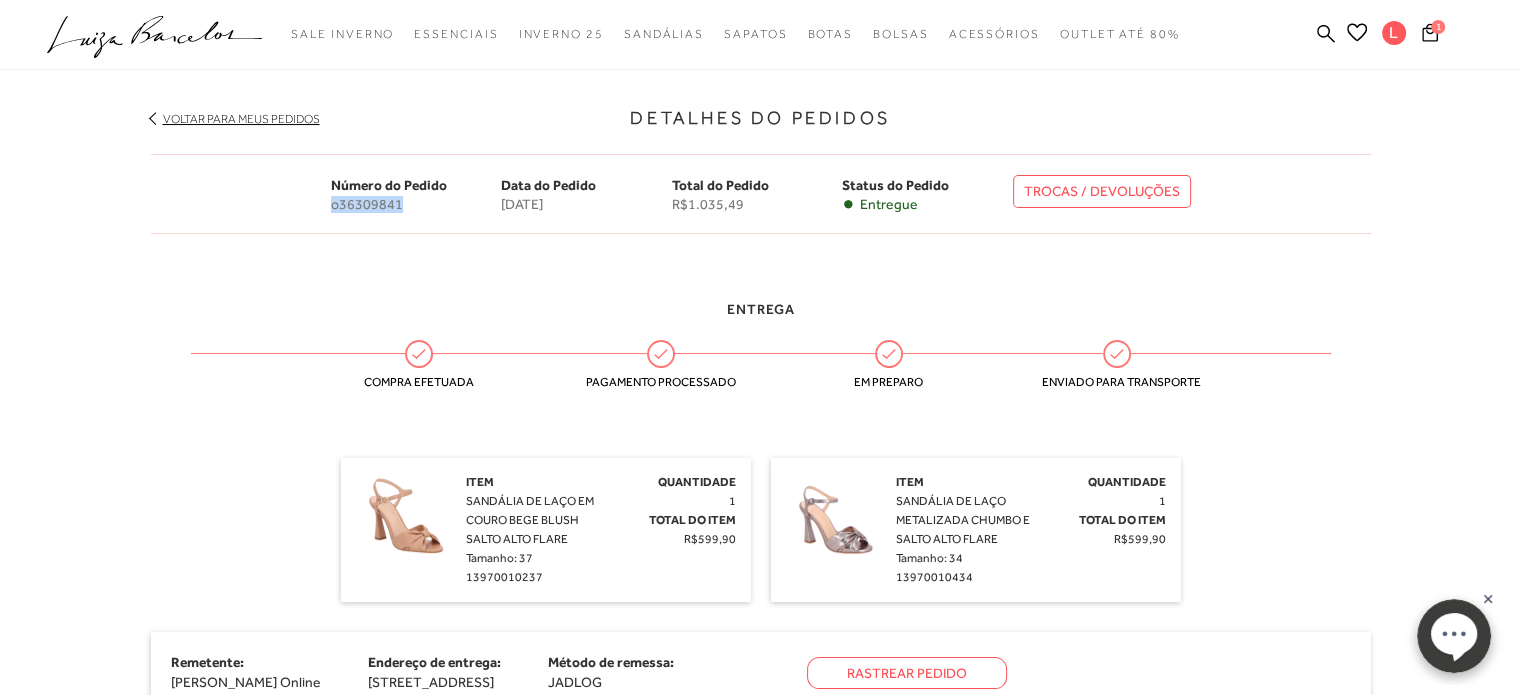 drag, startPoint x: 328, startPoint y: 205, endPoint x: 408, endPoint y: 211, distance: 80.224686 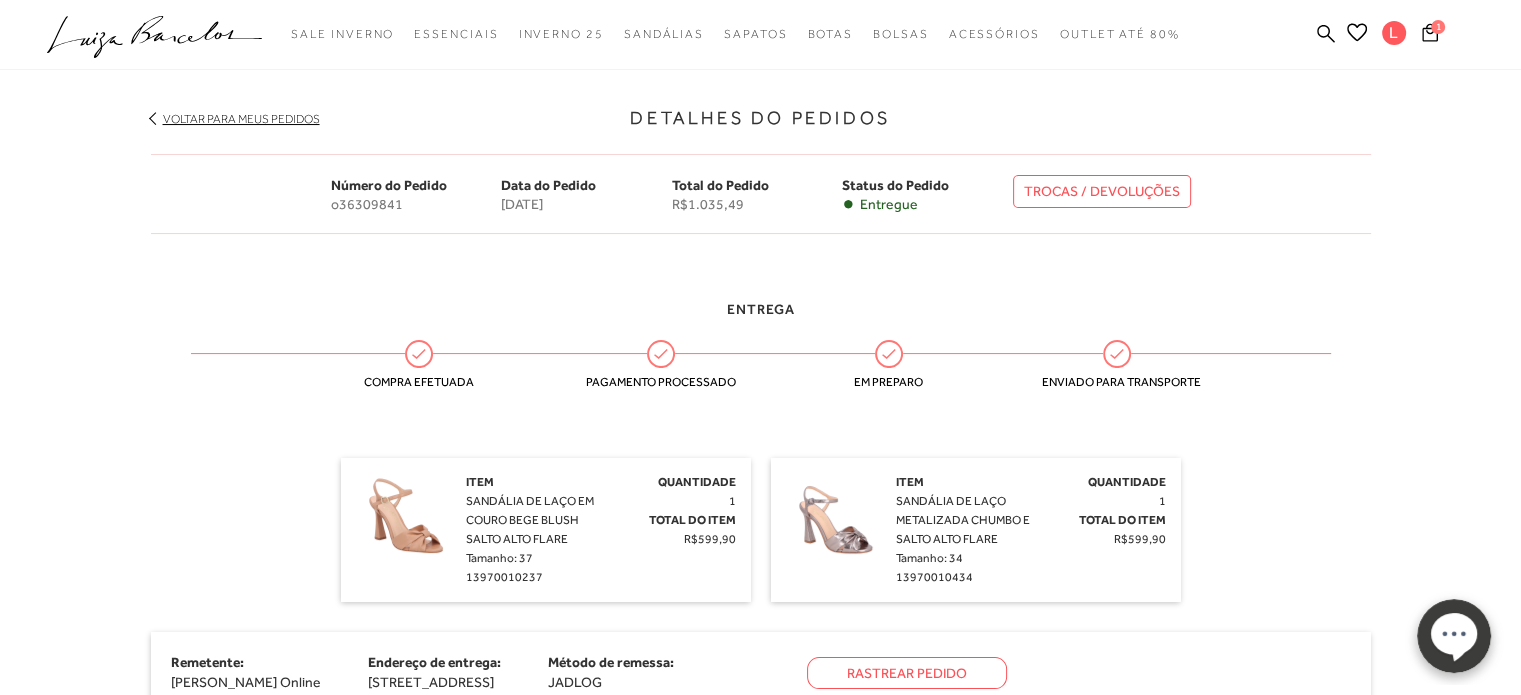 click on "pa1600002 está carregada.
categoryHeader
.a{fill-rule:evenodd;}
Sale Inverno
Modelo
Mules" at bounding box center (760, 126) 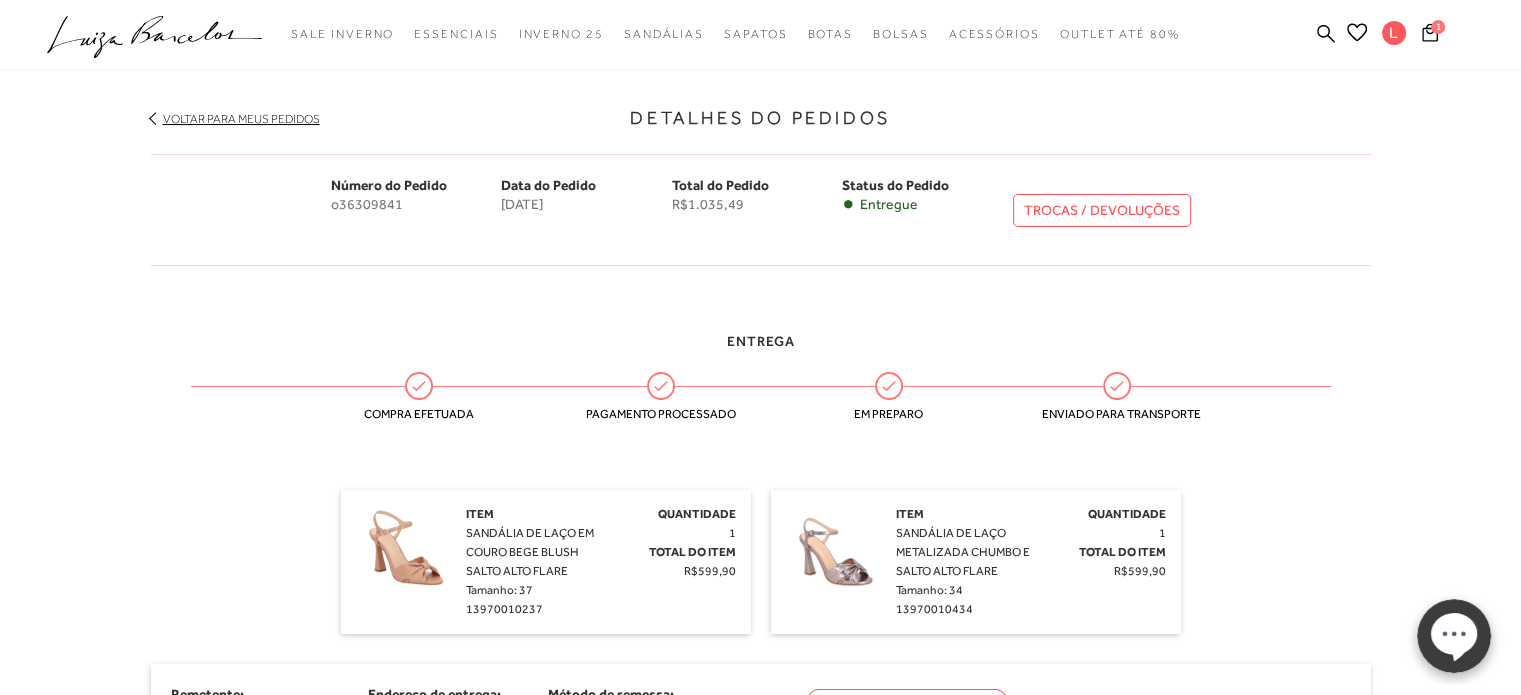 click on "Detalhes do Pedidos" at bounding box center [761, 118] 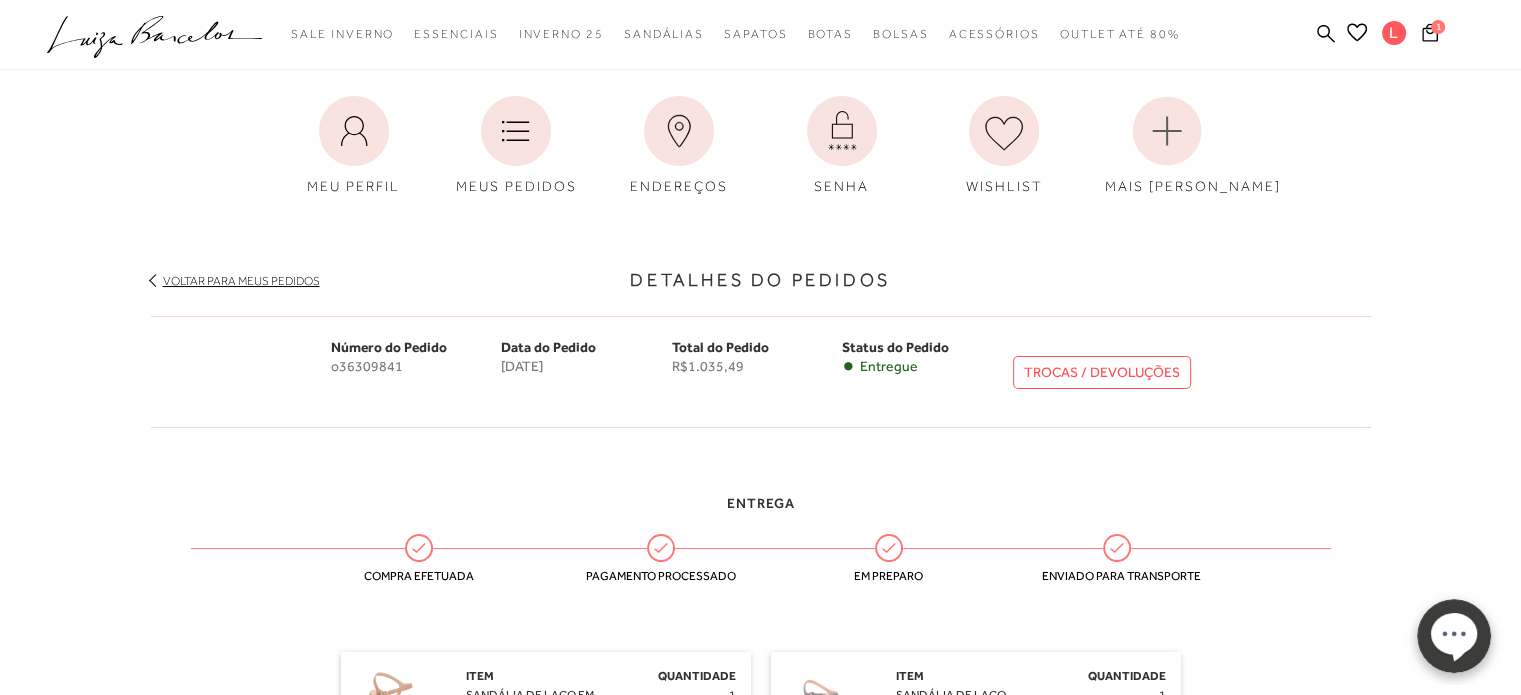 scroll, scrollTop: 90, scrollLeft: 0, axis: vertical 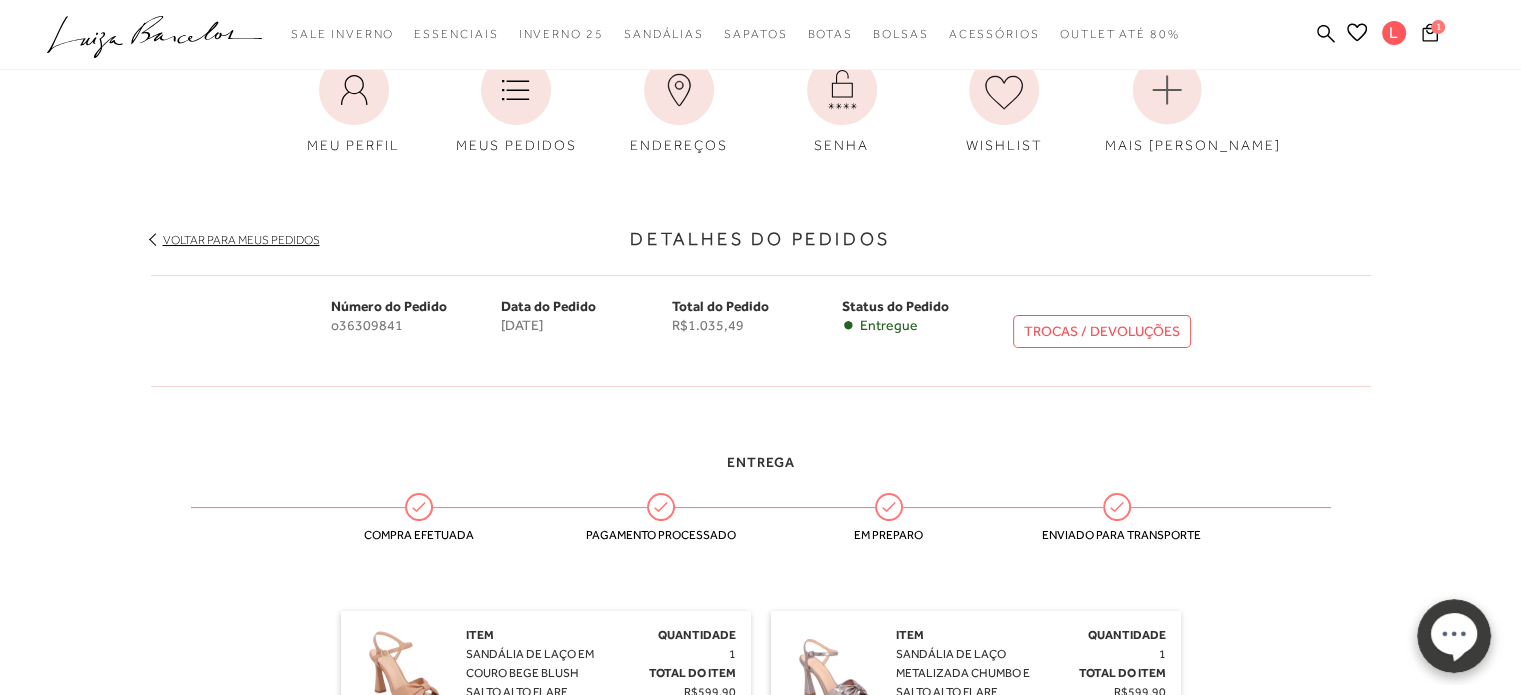 click on "Voltar para meus pedidos" at bounding box center [241, 240] 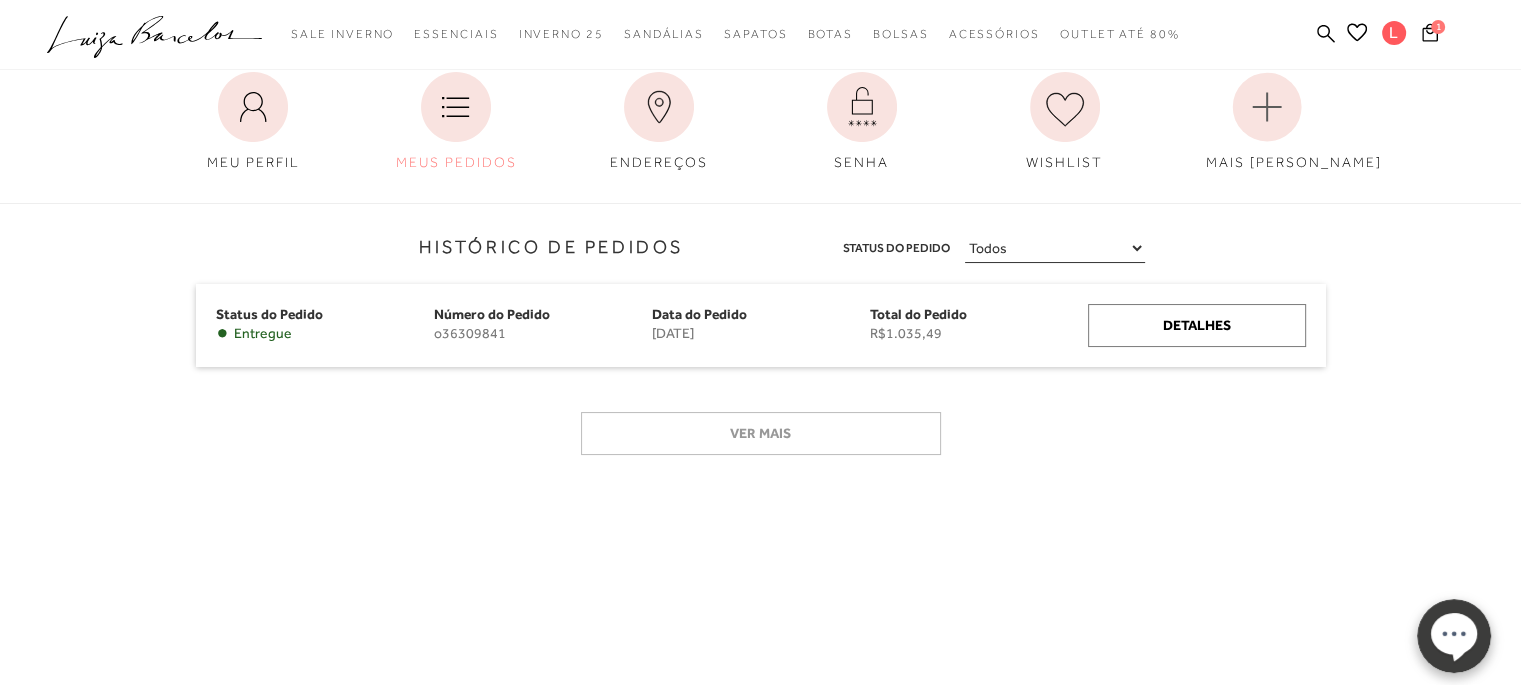 scroll, scrollTop: 0, scrollLeft: 0, axis: both 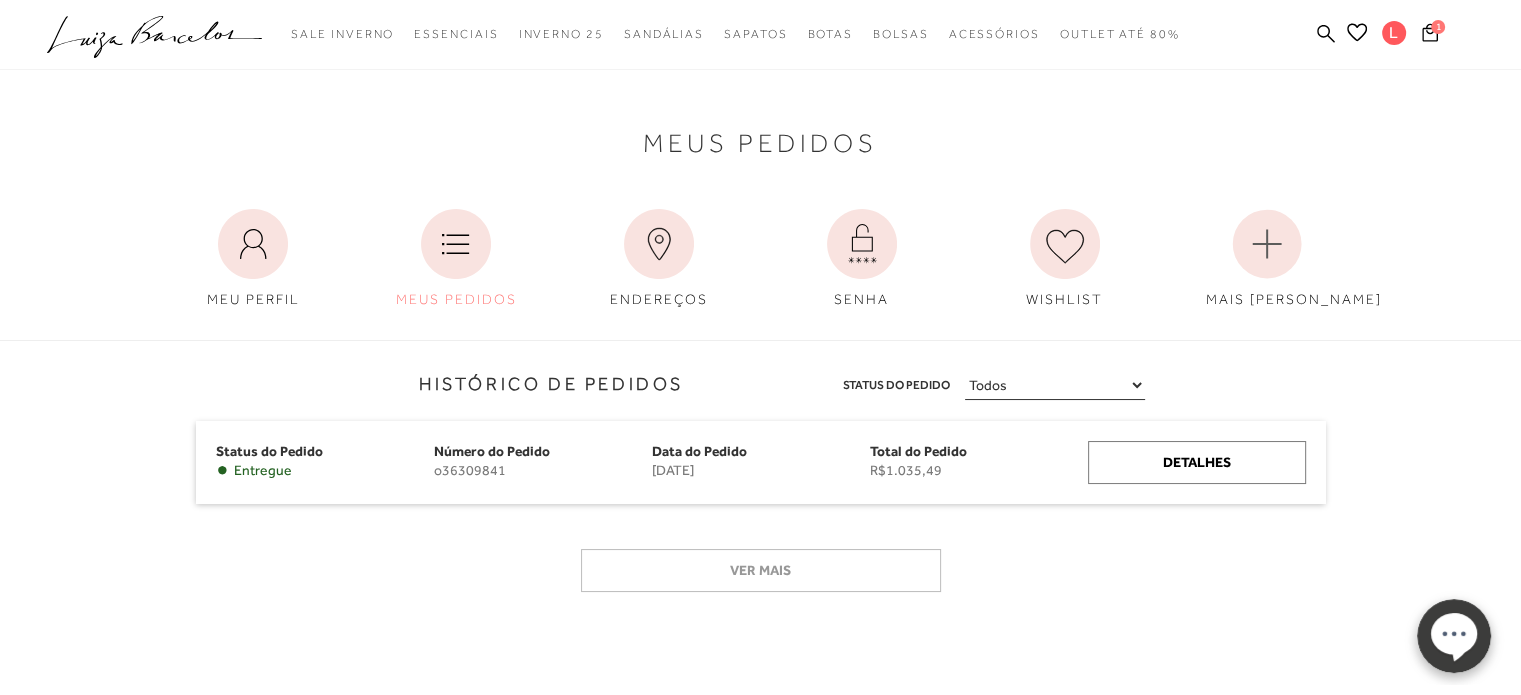 click on "Ver mais" at bounding box center [761, 578] 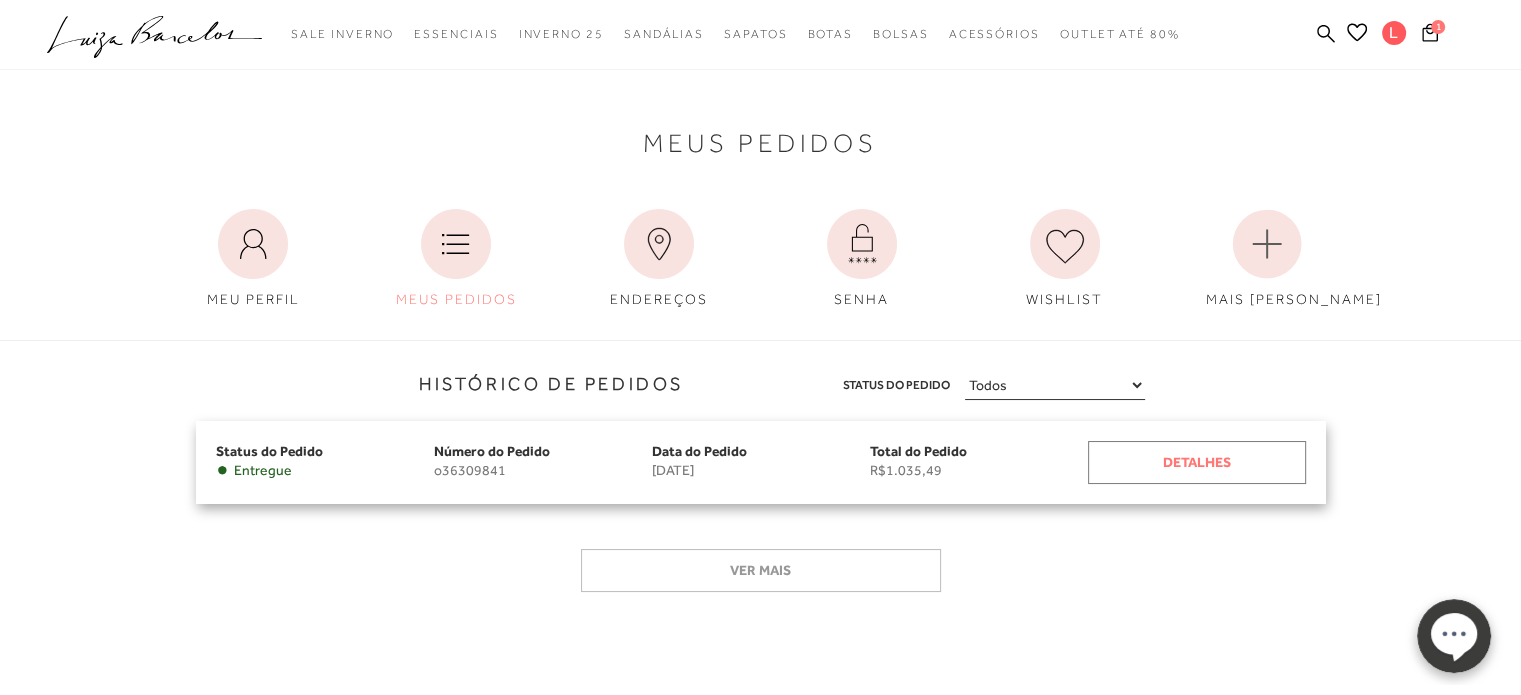 click on "Detalhes" at bounding box center [1197, 462] 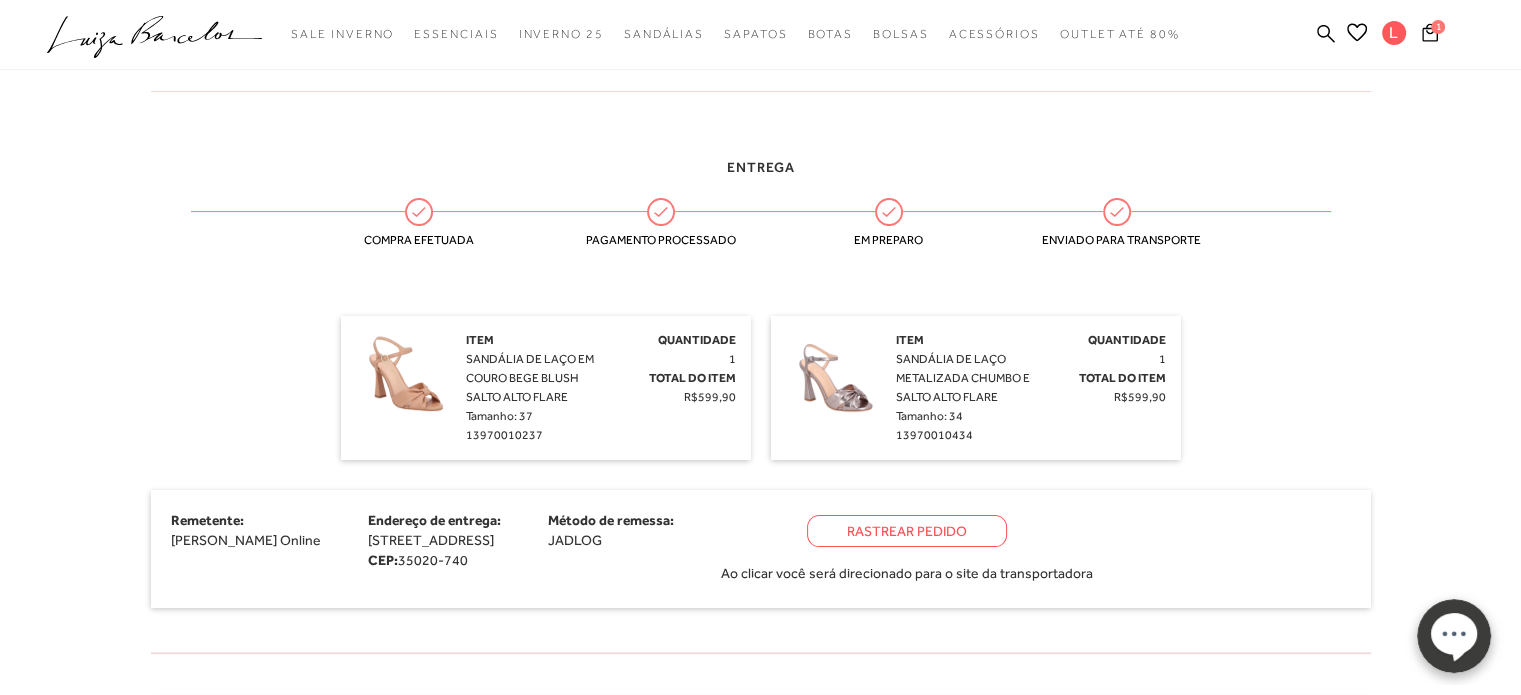 scroll, scrollTop: 440, scrollLeft: 0, axis: vertical 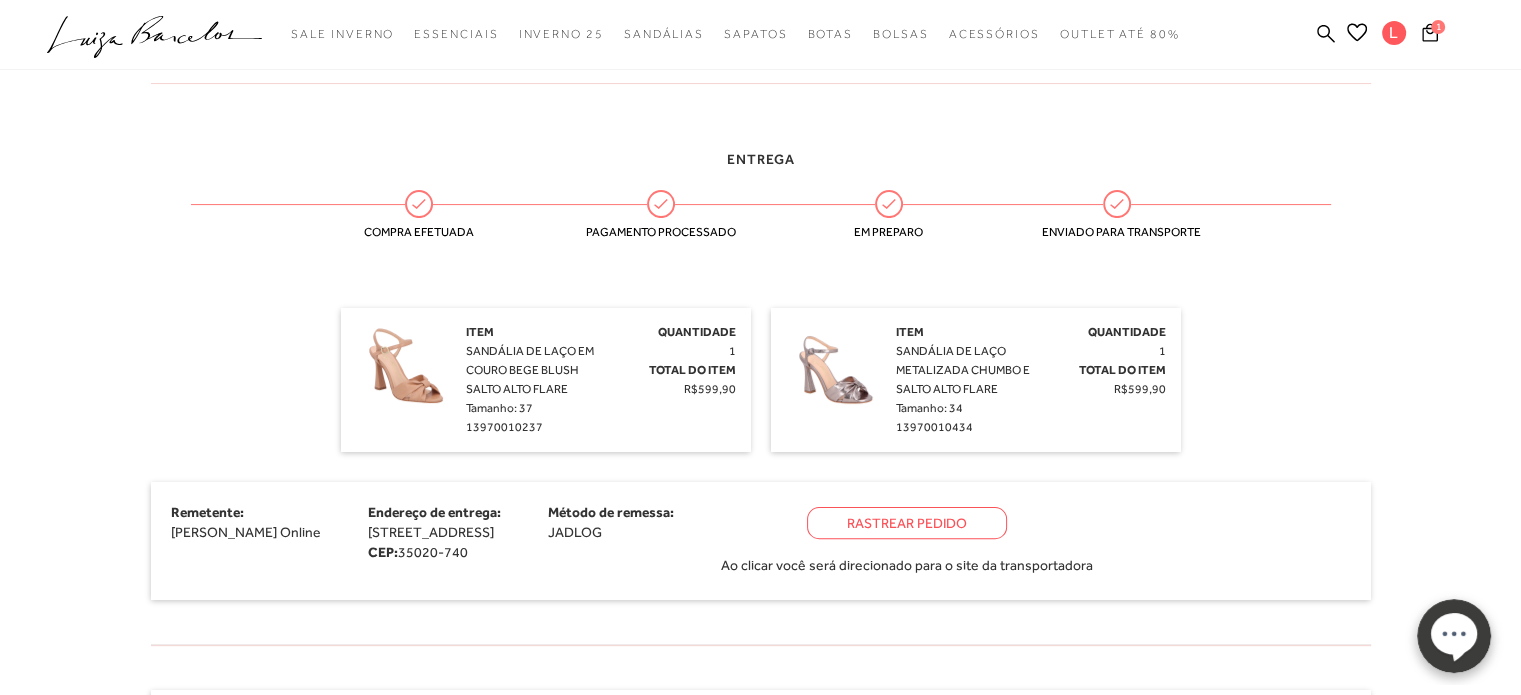 click on "Detalhes do Pedidos
Voltar para meus pedidos
Número do Pedido
o36309841
Data do Pedido
[DATE]
Total do Pedido
R$1.035,49
Status do [GEOGRAPHIC_DATA]
•
Entregue
TROCAS / DEVOLUÇÕES
Número do Pedido
o36309841
Data do Pedido
[DATE]
Status do [GEOGRAPHIC_DATA]
•
Entregue
Total do Pedido
R$1.035,49" at bounding box center (761, 421) 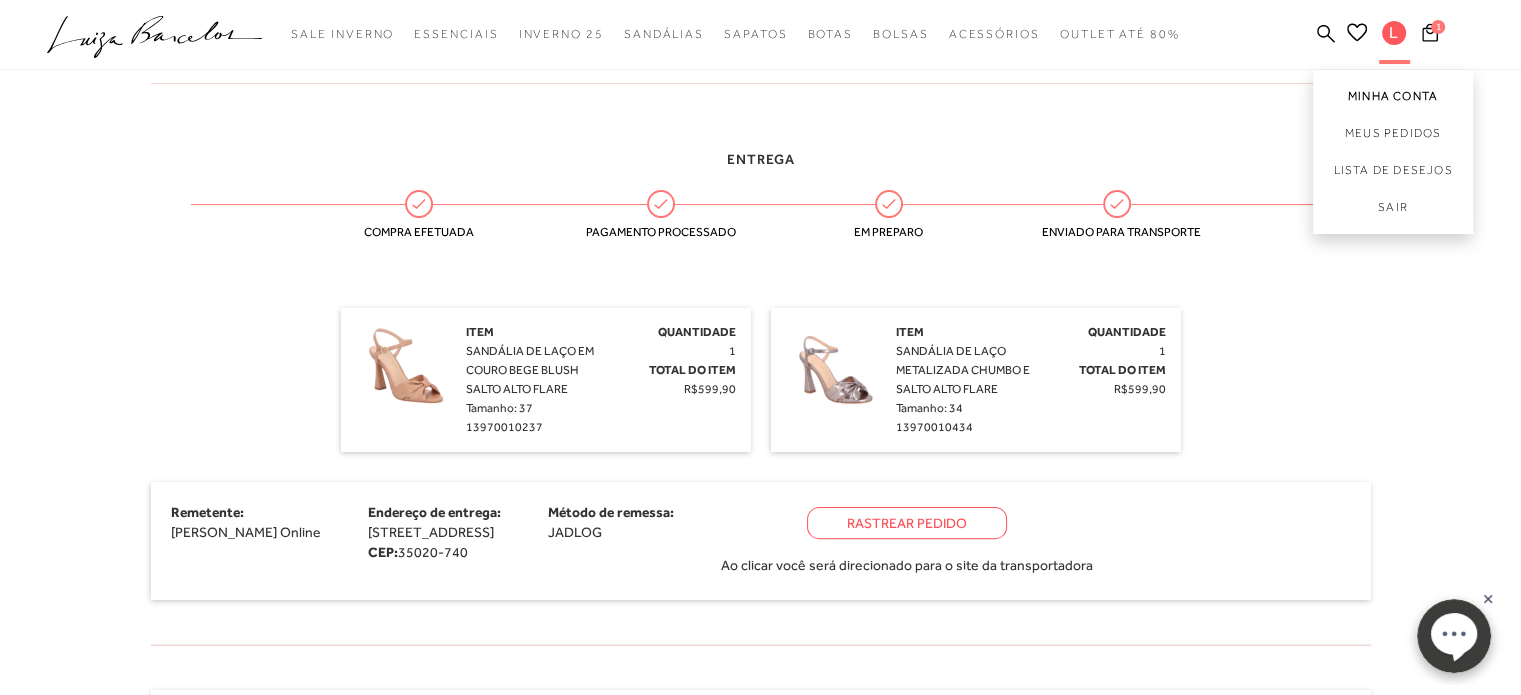 click on "Minha Conta" at bounding box center (1393, 92) 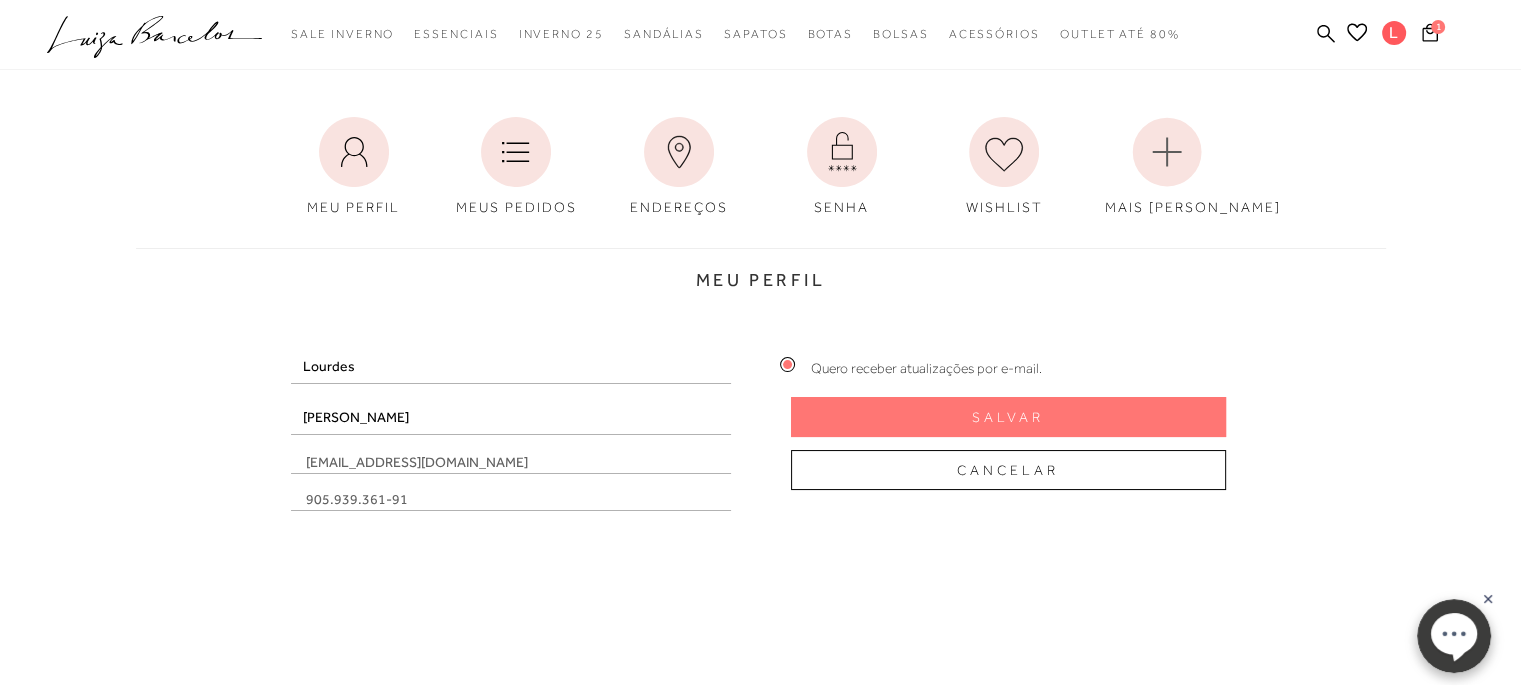 scroll, scrollTop: 200, scrollLeft: 0, axis: vertical 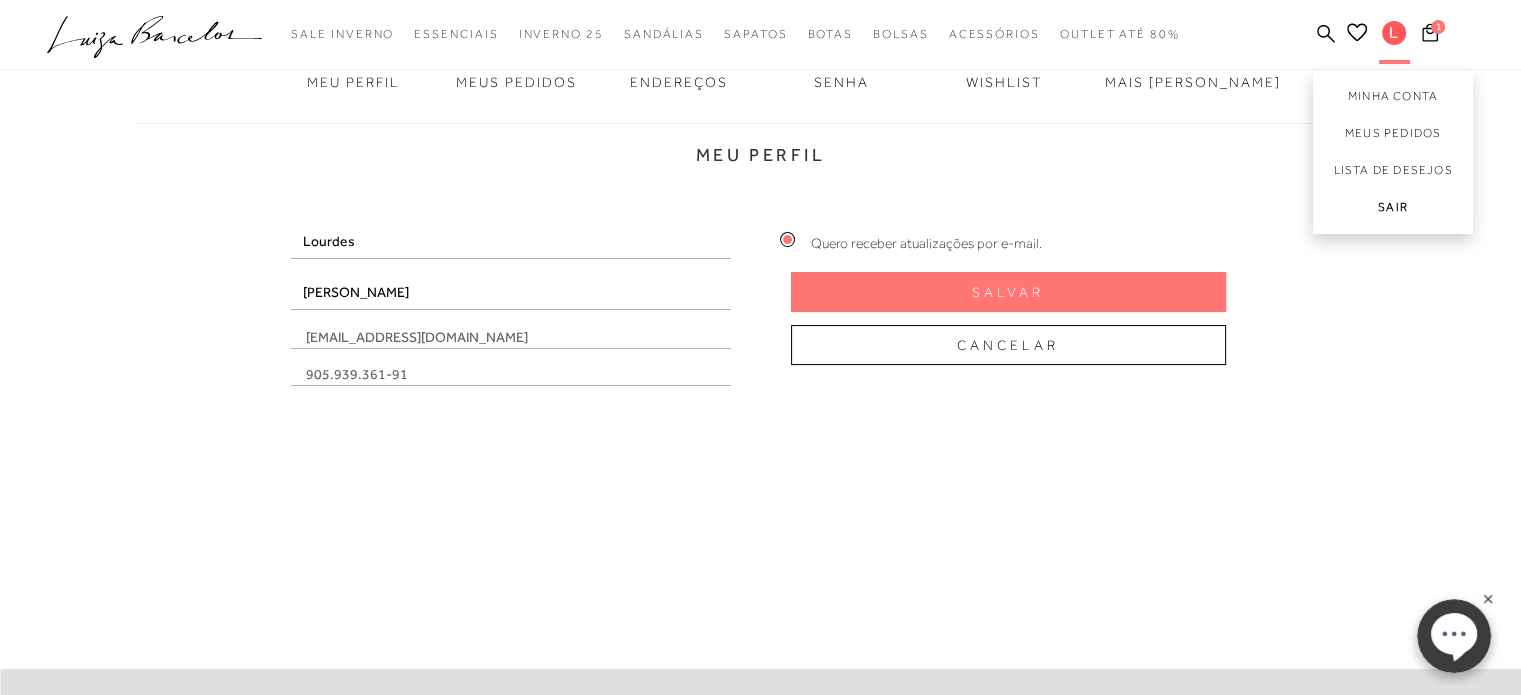click on "Sair" at bounding box center [1393, 211] 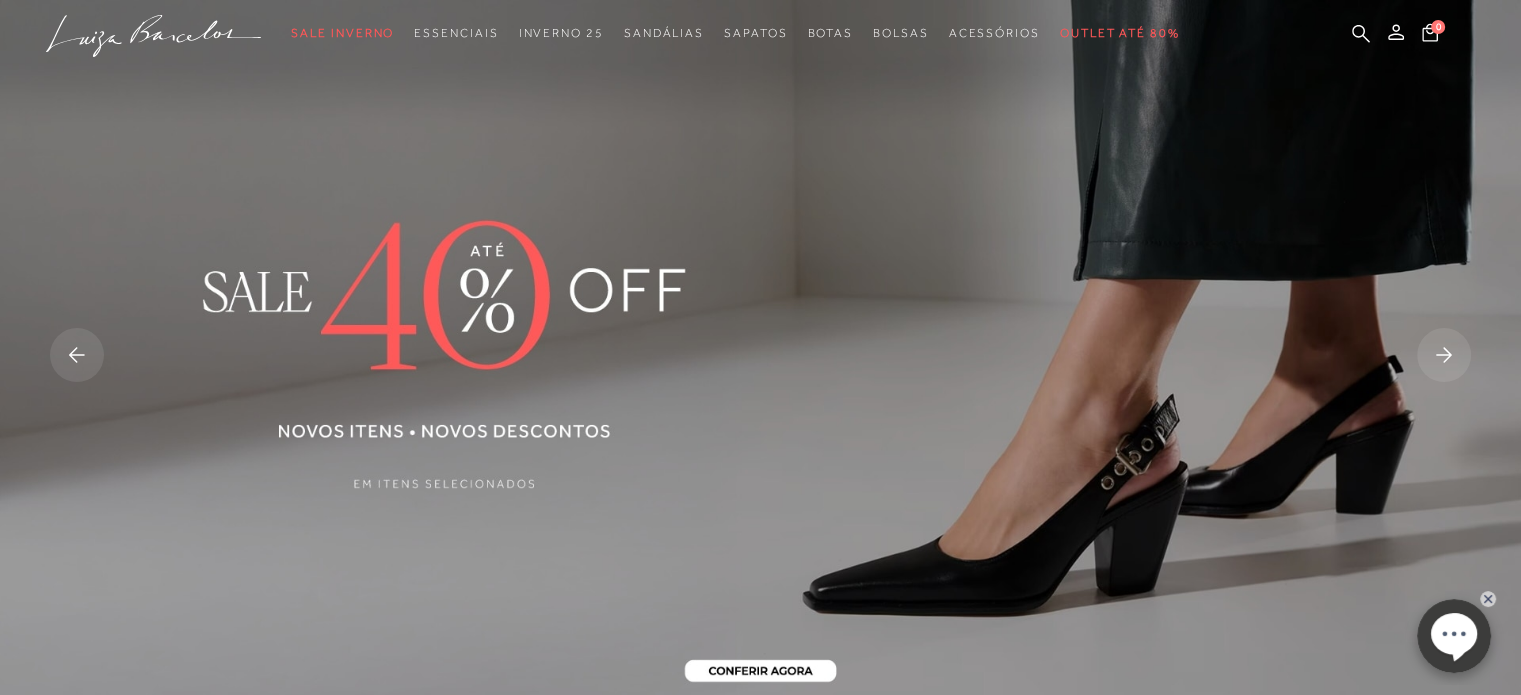 scroll, scrollTop: 0, scrollLeft: 0, axis: both 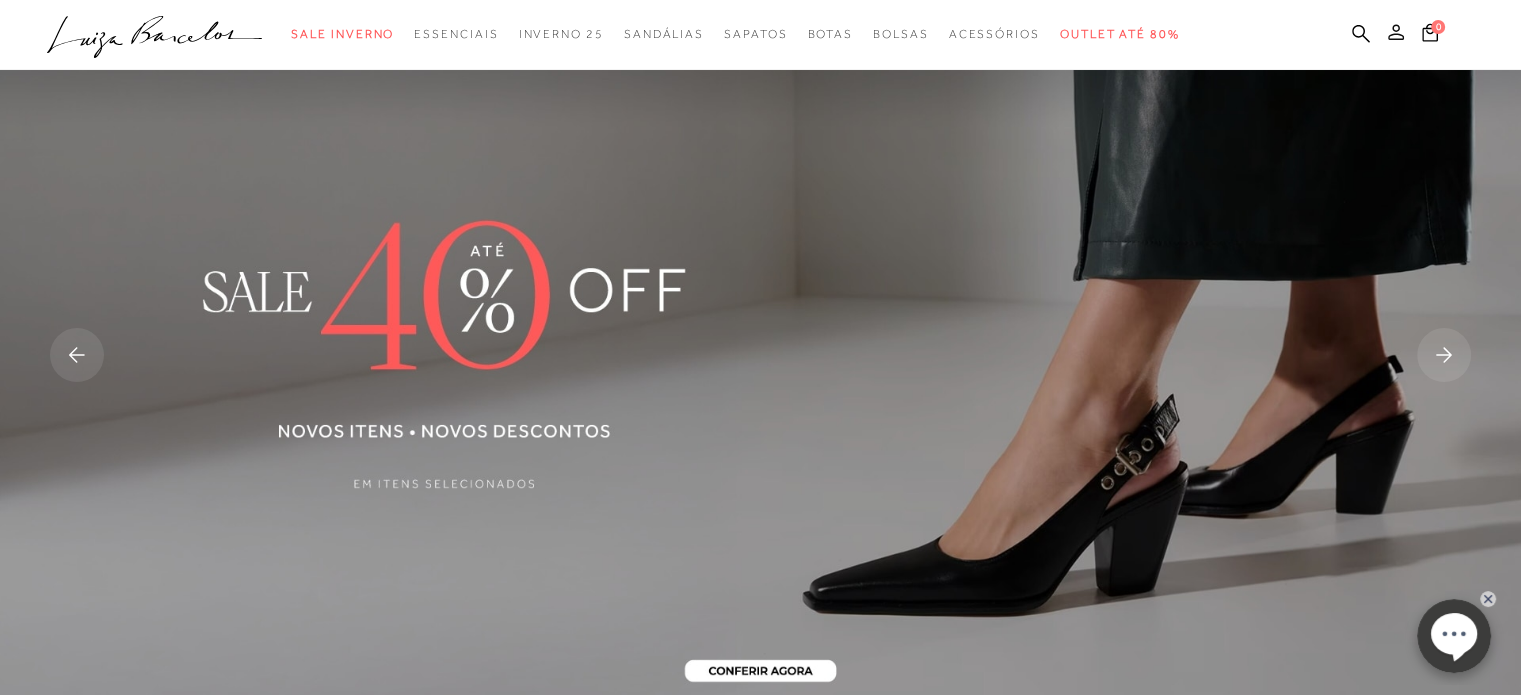 click 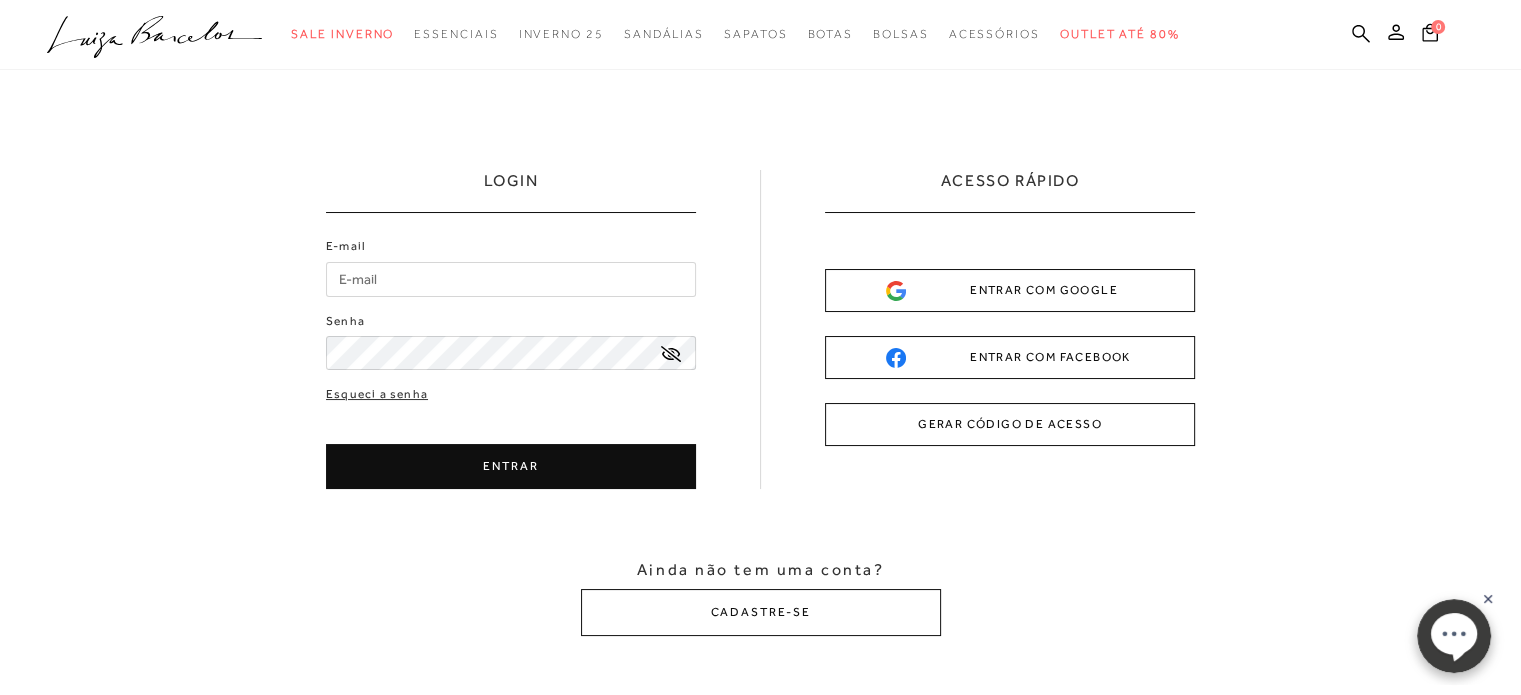 click on "E-mail" at bounding box center (511, 279) 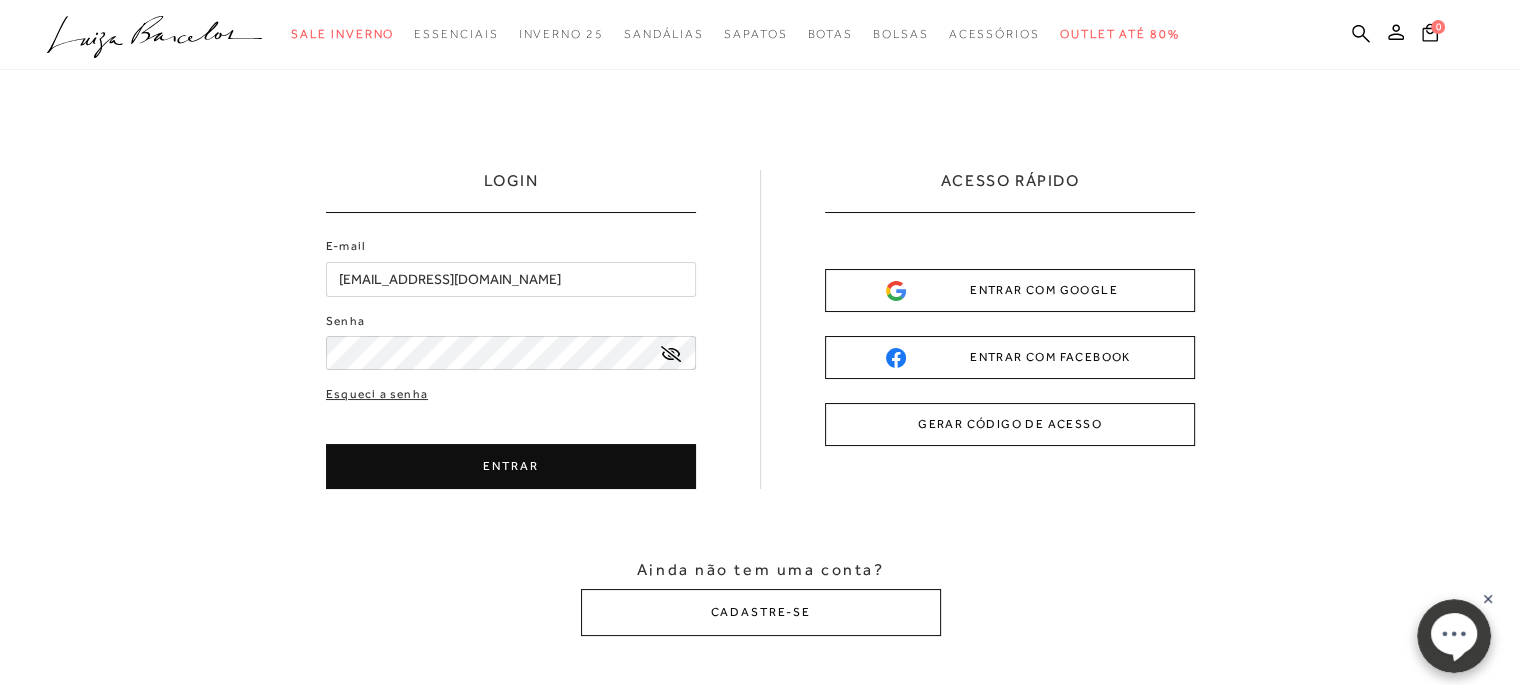 type on "[EMAIL_ADDRESS][DOMAIN_NAME]" 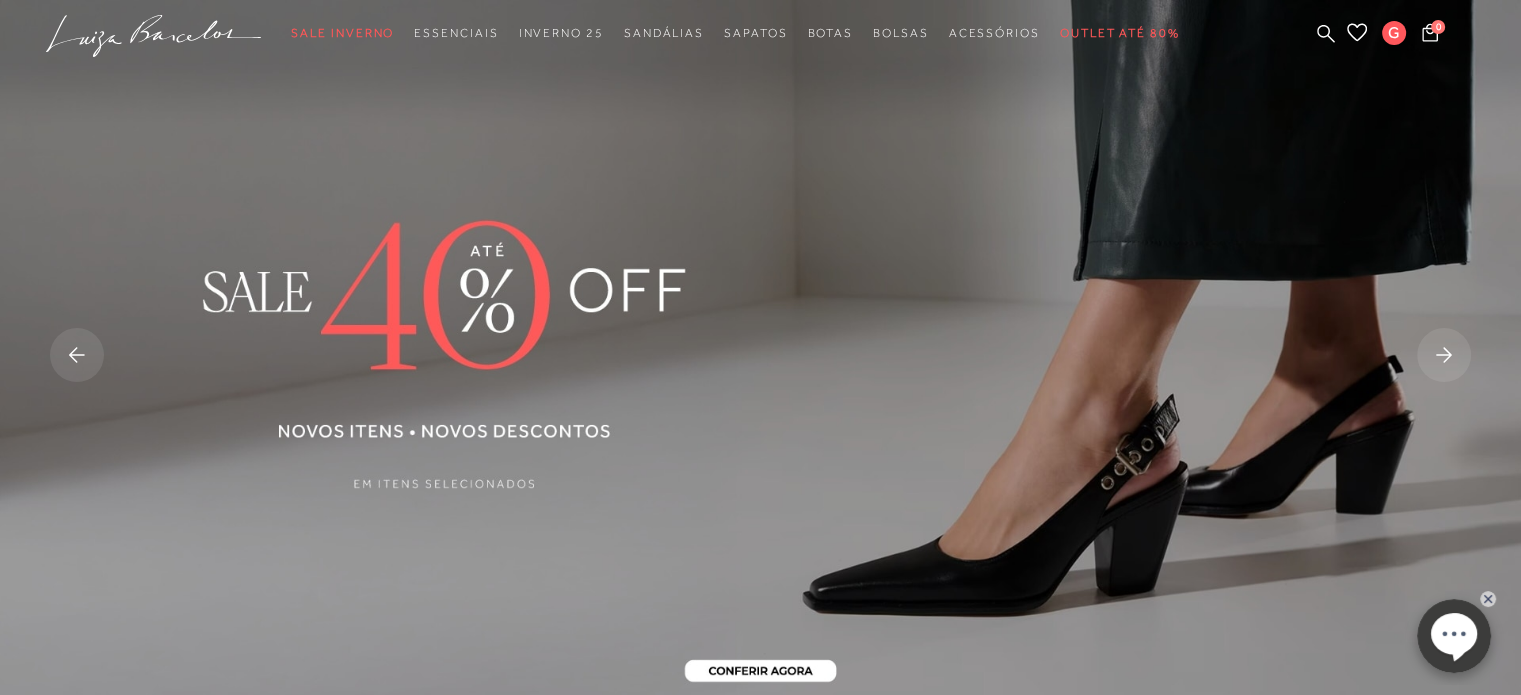 scroll, scrollTop: 0, scrollLeft: 0, axis: both 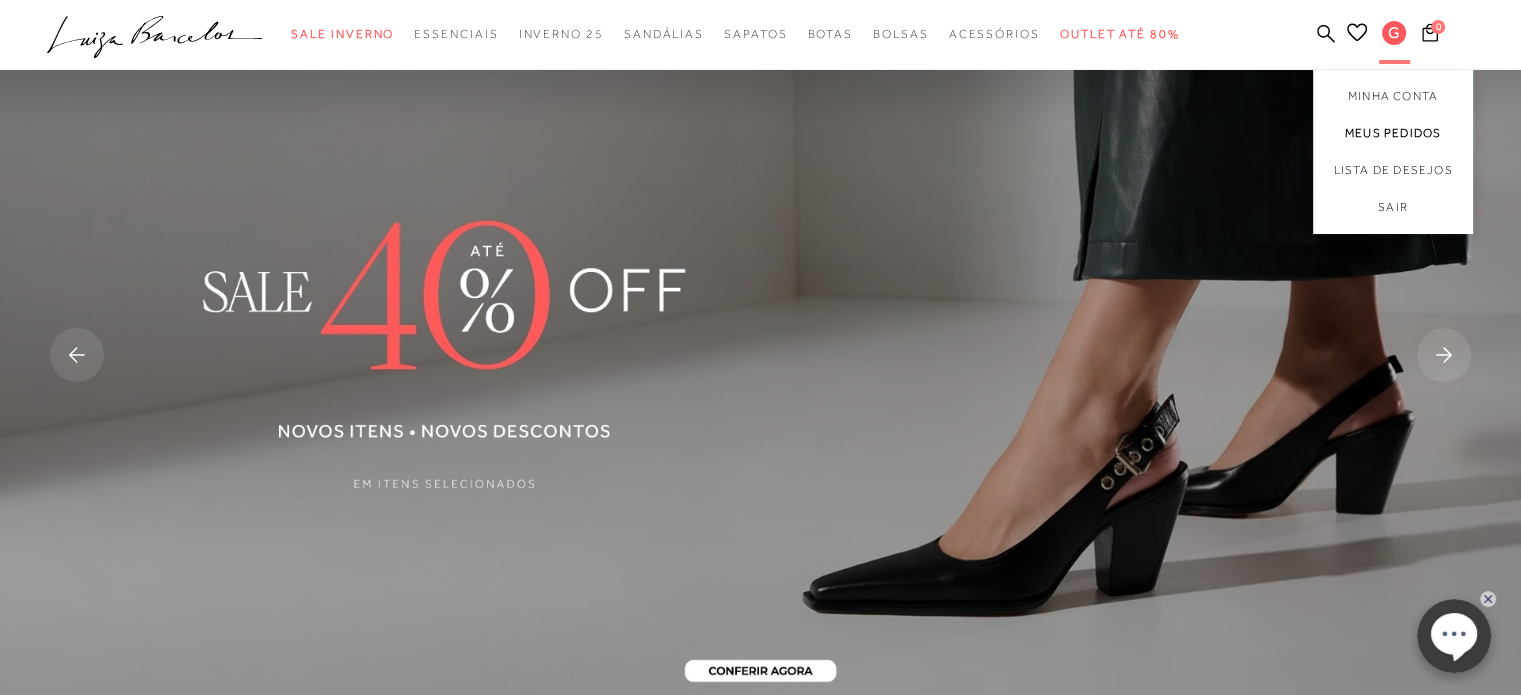 click on "Meus Pedidos" at bounding box center (1393, 133) 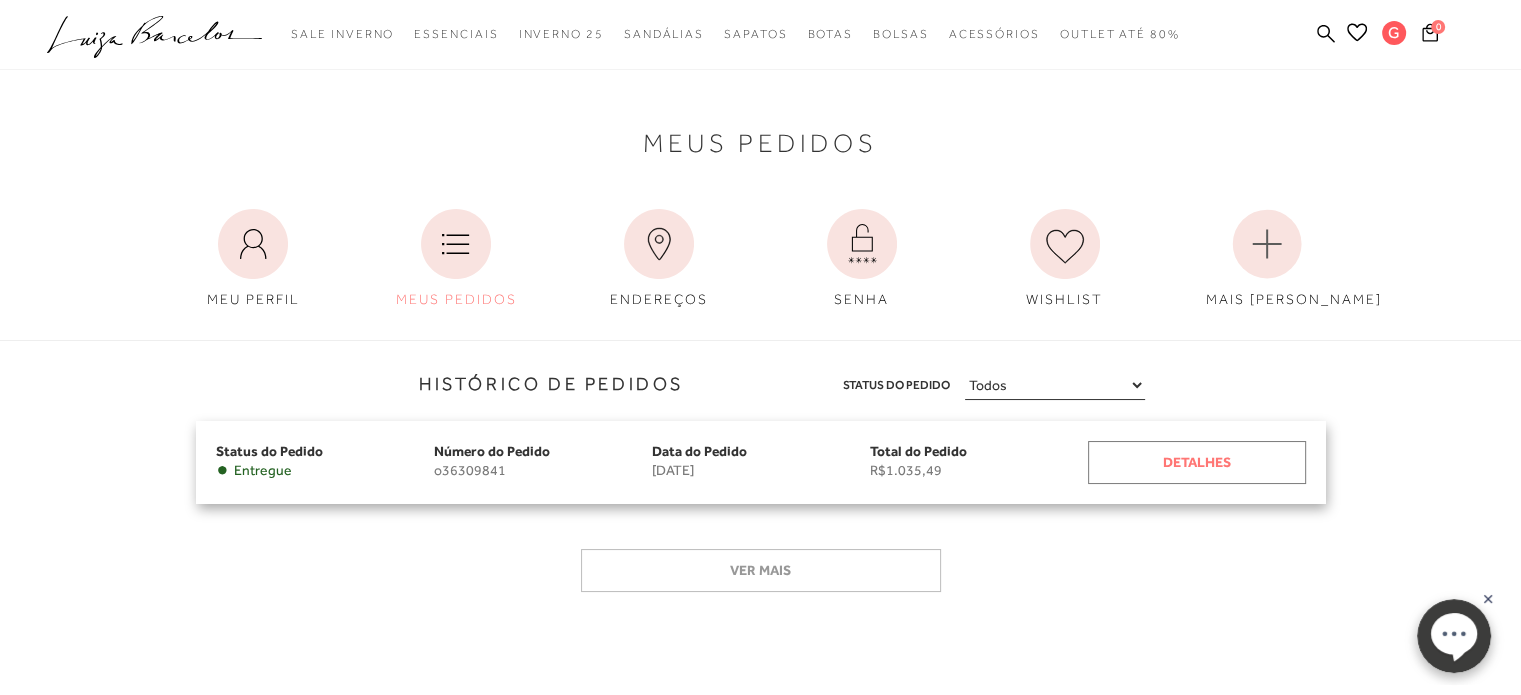click on "Detalhes" at bounding box center (1197, 462) 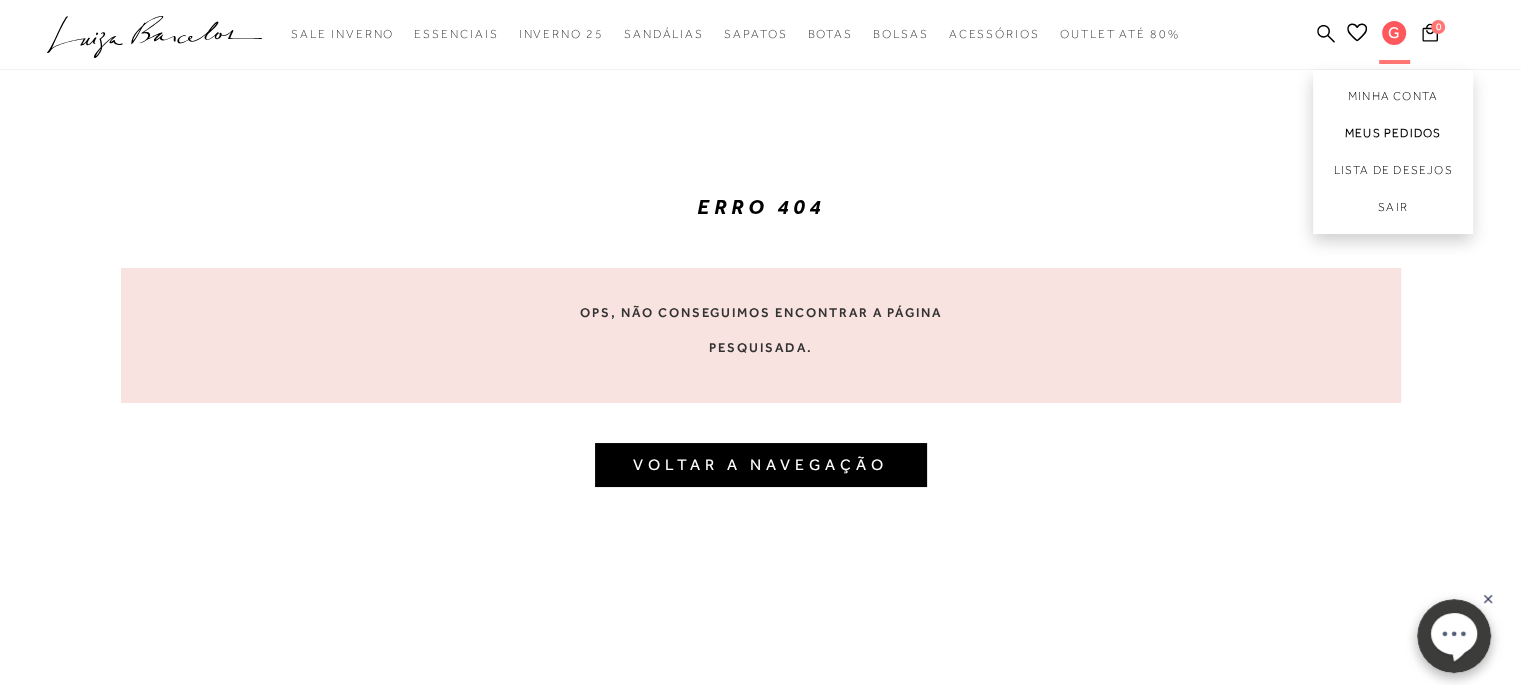 click on "Meus Pedidos" at bounding box center [1393, 133] 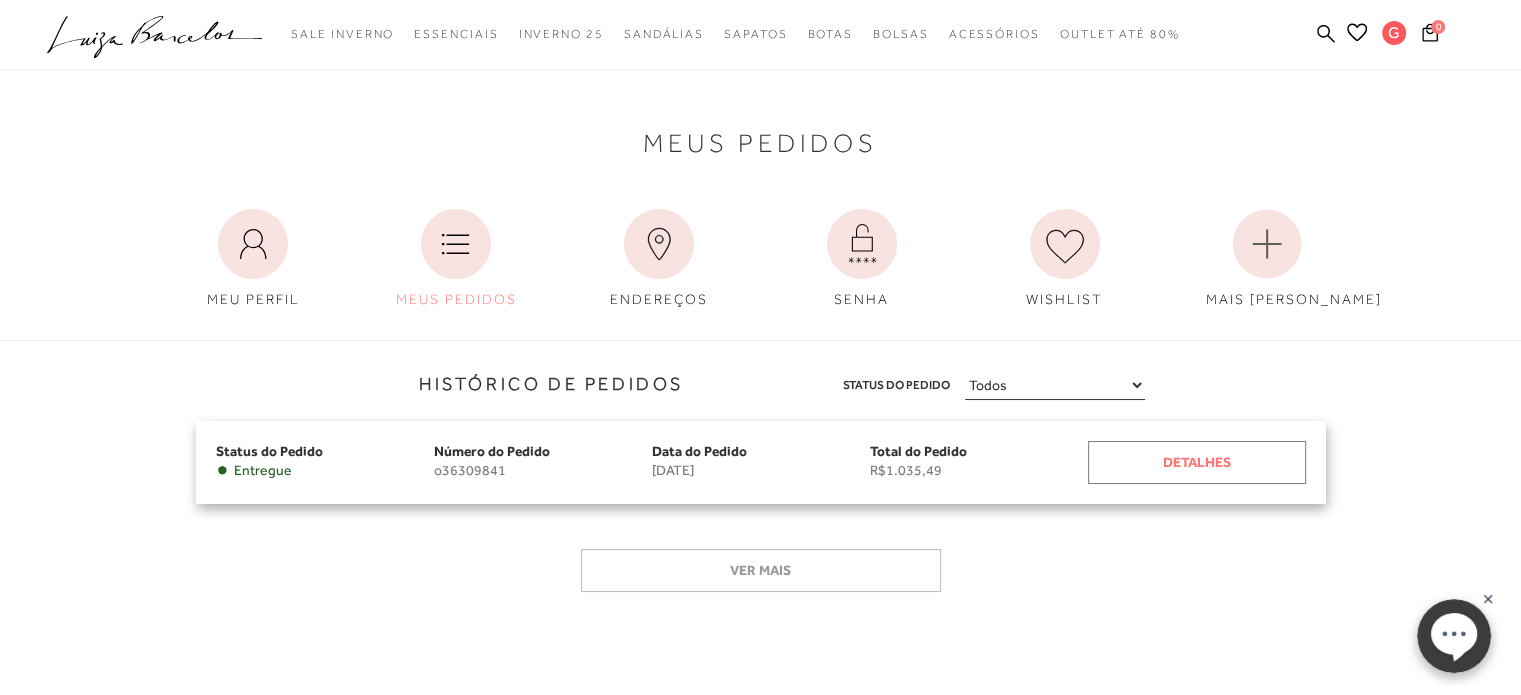 click on "Detalhes" at bounding box center (1197, 462) 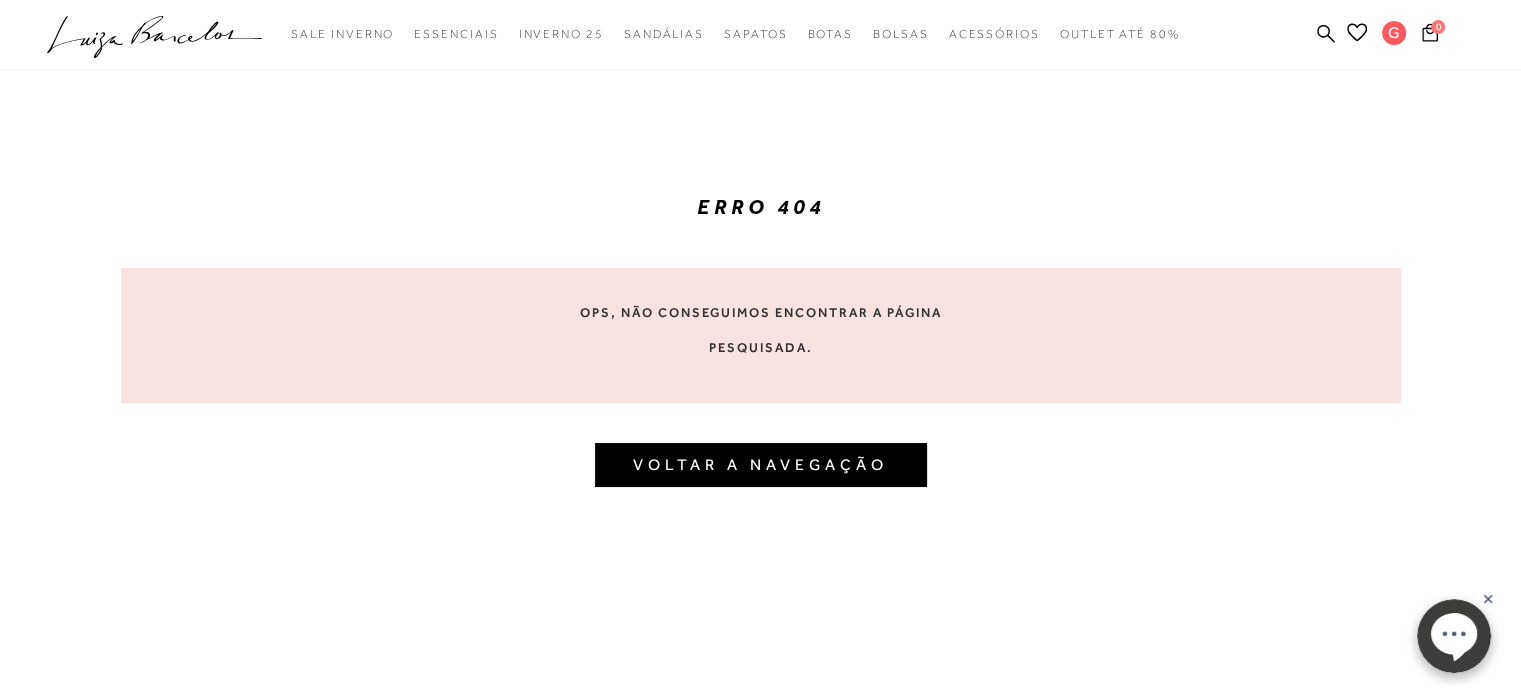 click on "VOLTAR A NAVEGAÇÃO" at bounding box center (761, 465) 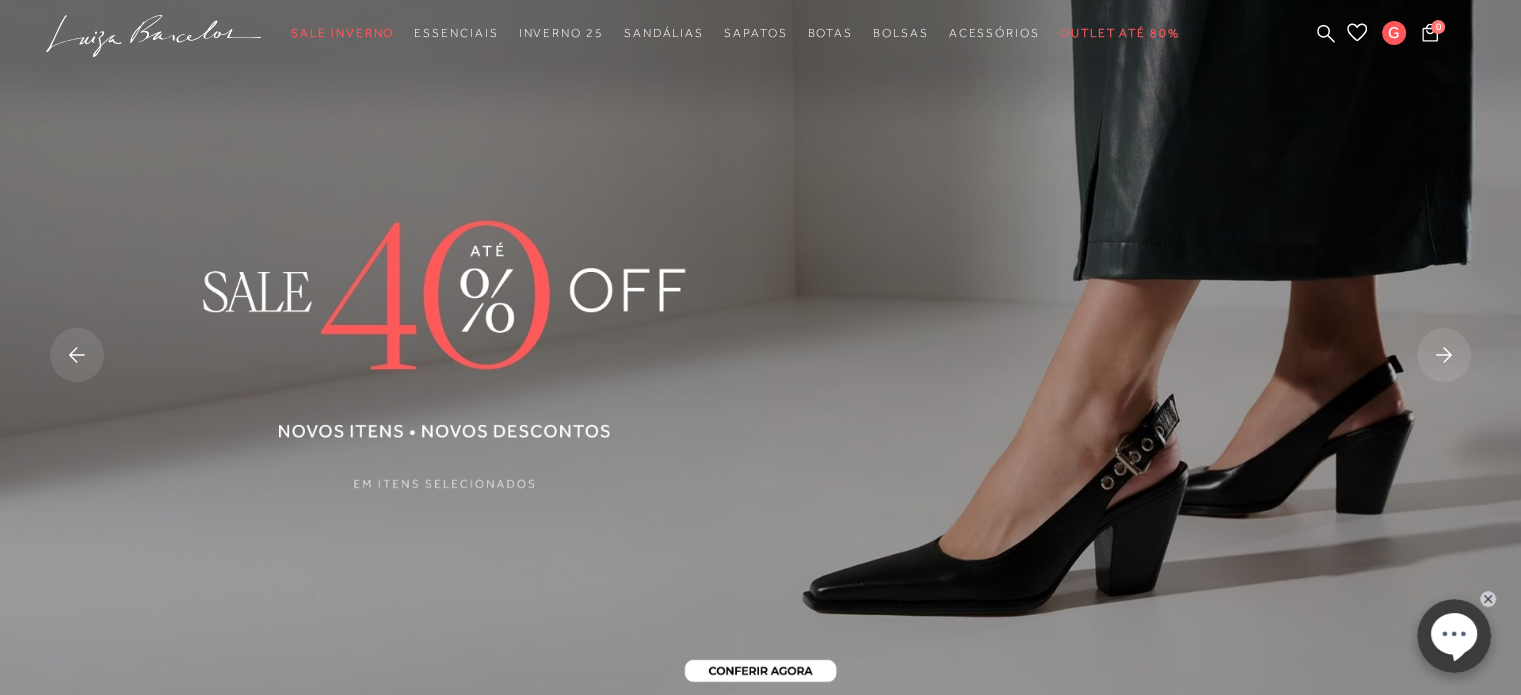 scroll, scrollTop: 0, scrollLeft: 0, axis: both 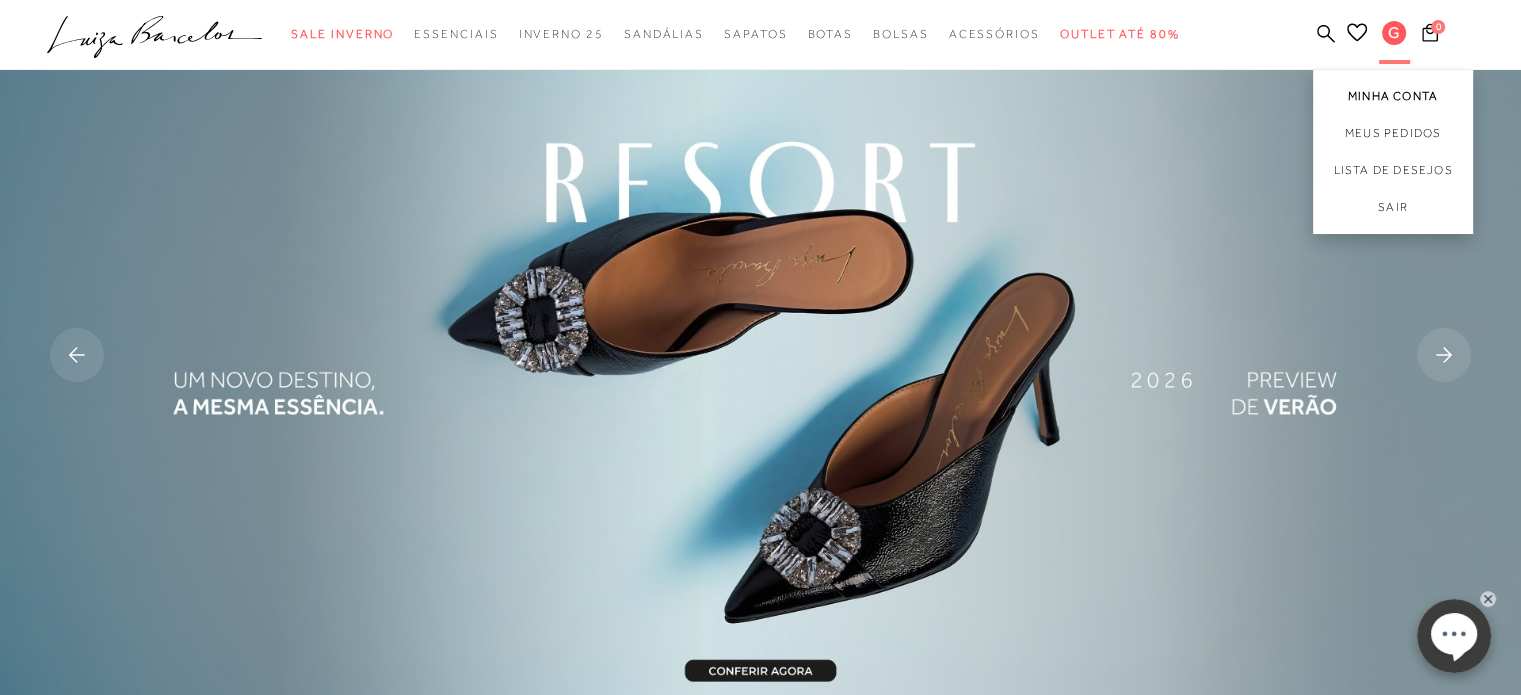 click on "Minha Conta" at bounding box center (1393, 92) 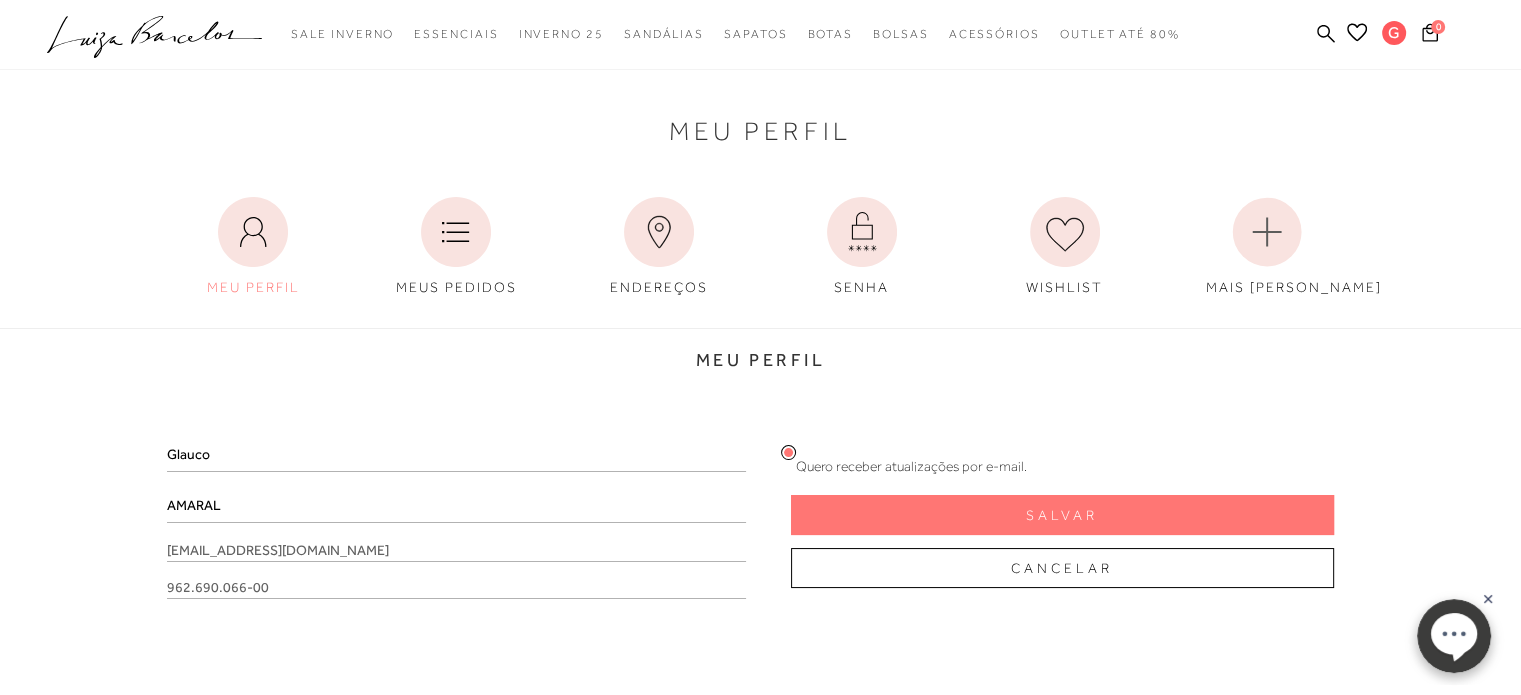 scroll, scrollTop: 0, scrollLeft: 0, axis: both 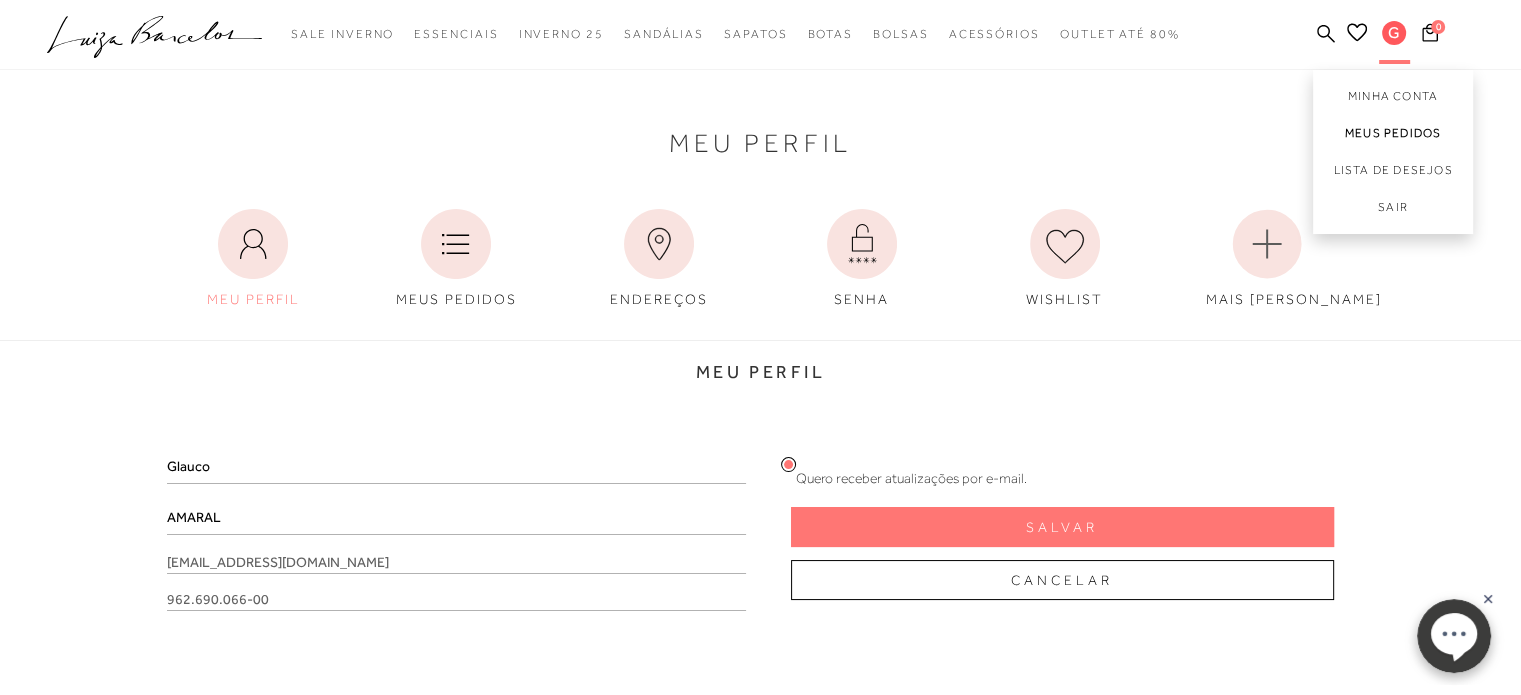 click on "Meus Pedidos" at bounding box center [1393, 133] 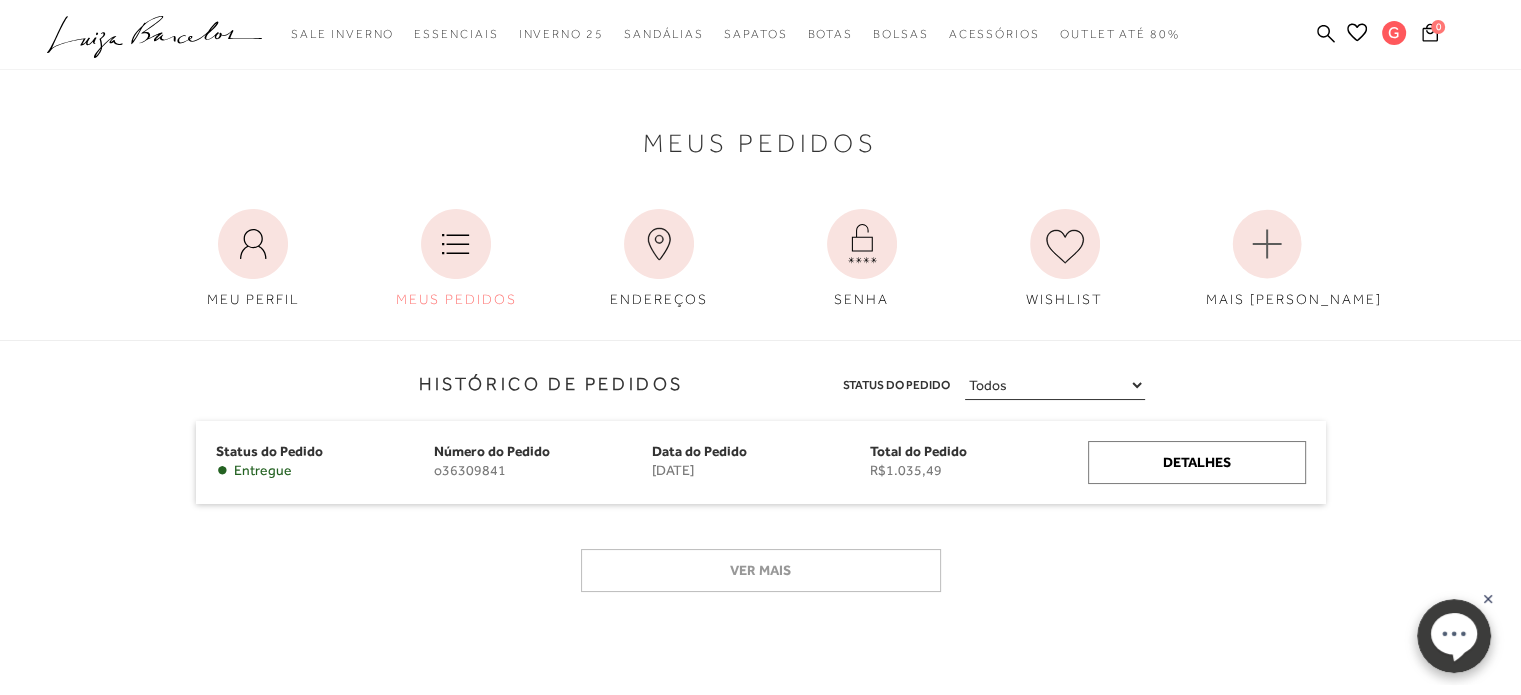 click on "Ver mais" at bounding box center (761, 578) 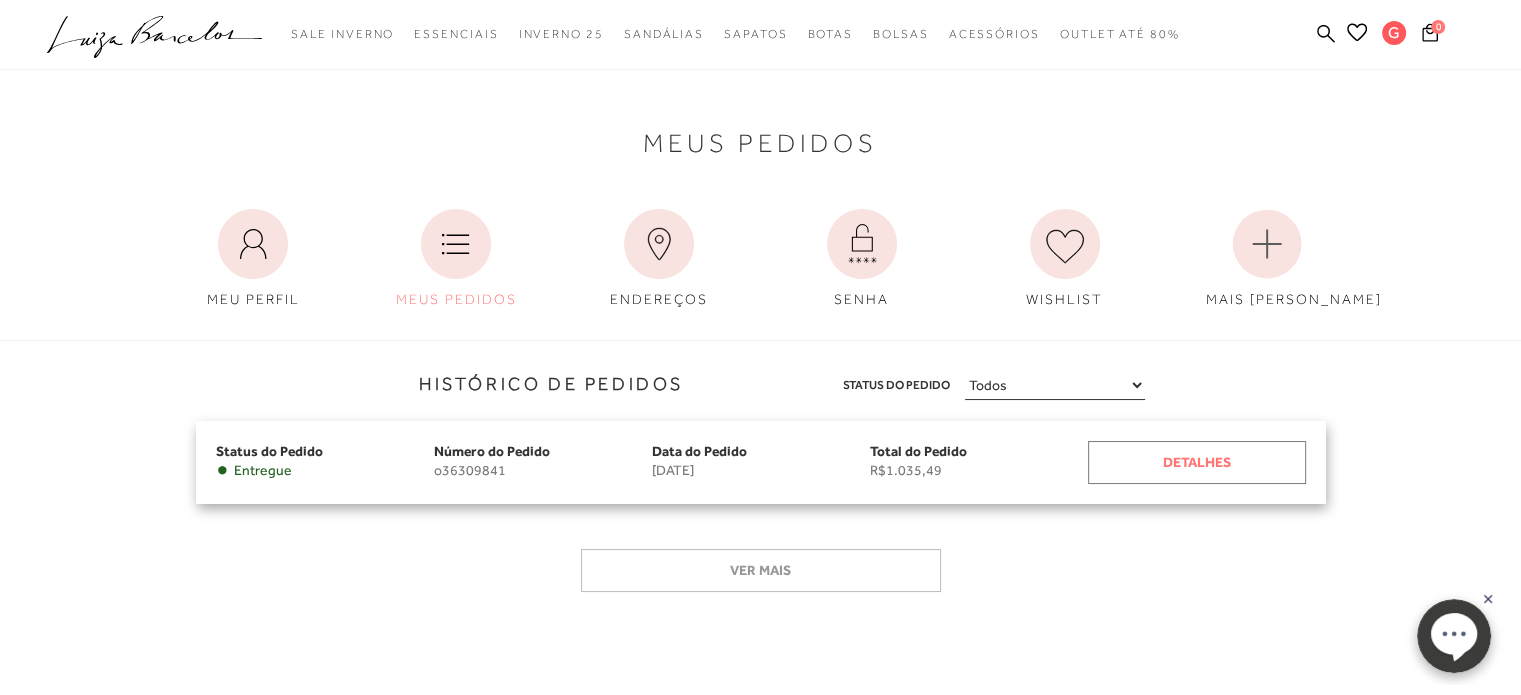 click on "Detalhes" at bounding box center (1197, 462) 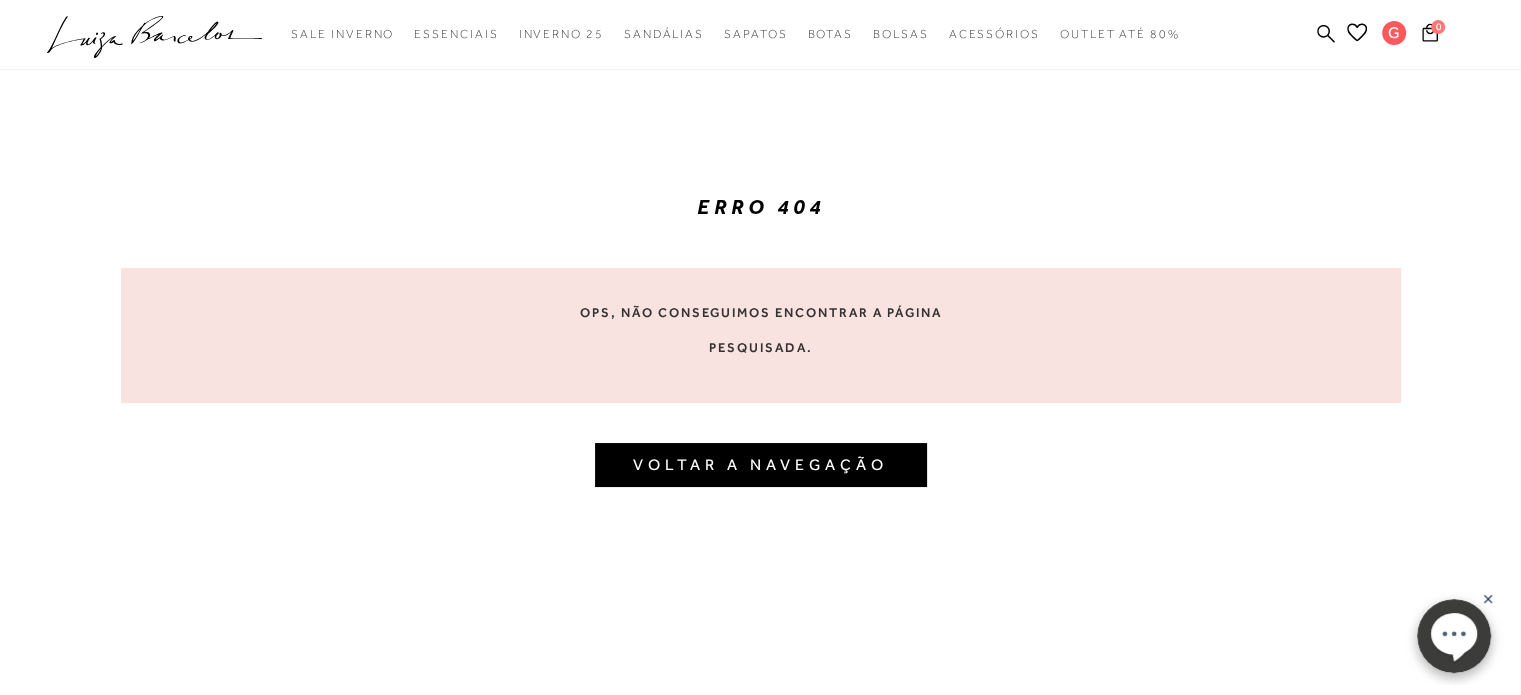 click on "VOLTAR A NAVEGAÇÃO" at bounding box center [760, 464] 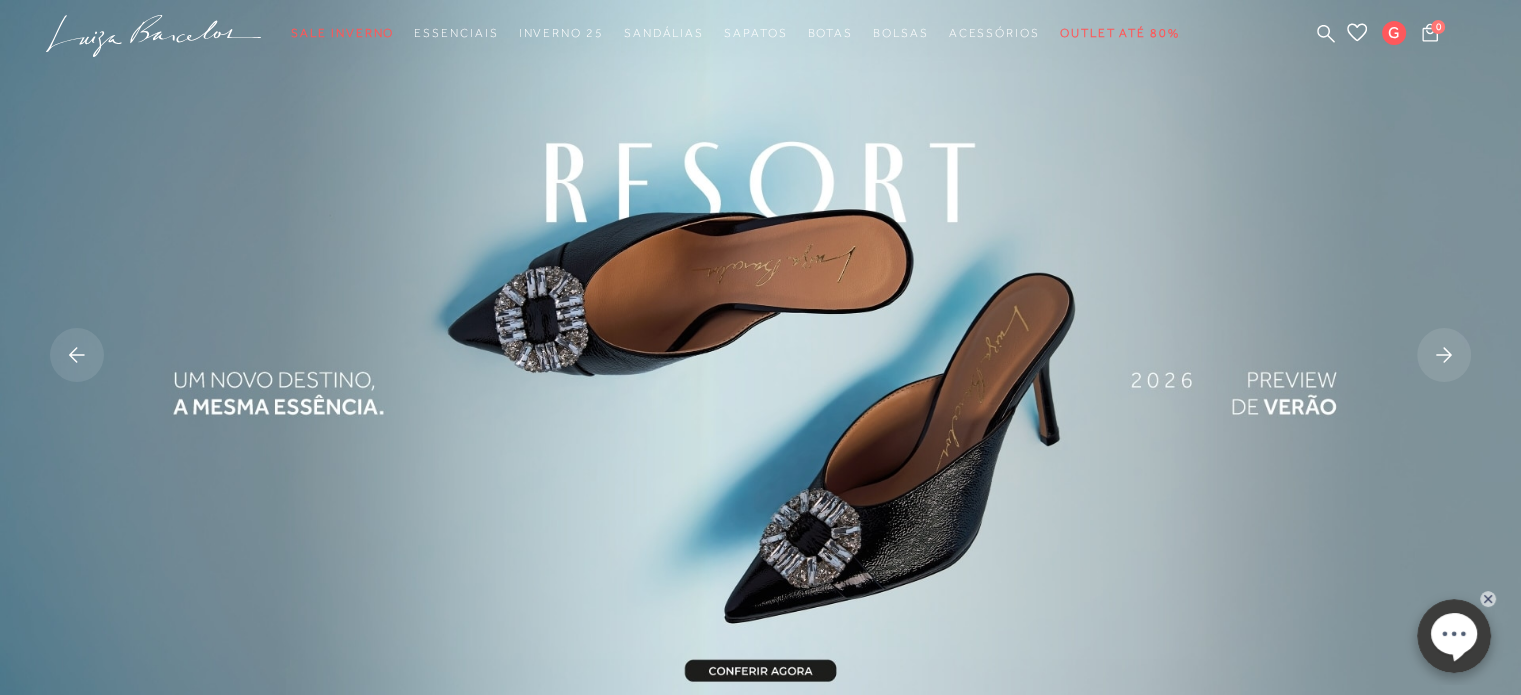 scroll, scrollTop: 0, scrollLeft: 0, axis: both 